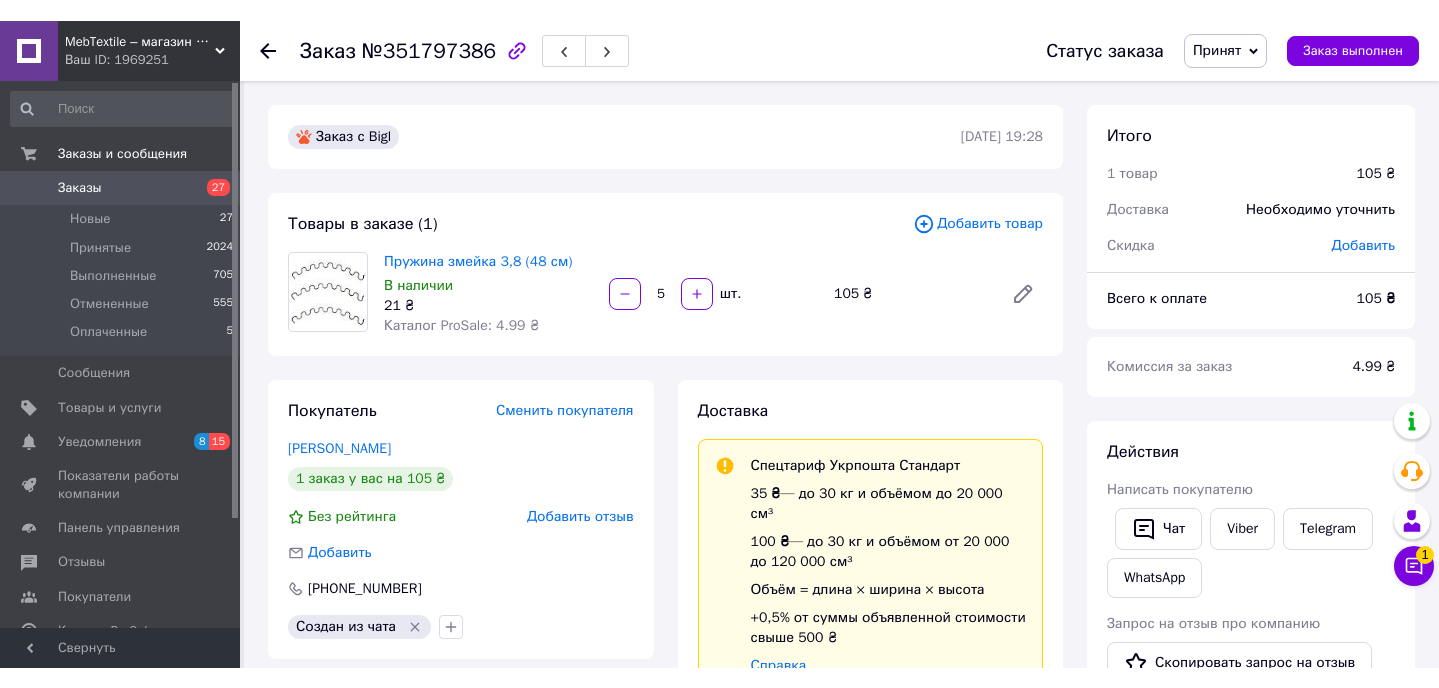 scroll, scrollTop: 454, scrollLeft: 0, axis: vertical 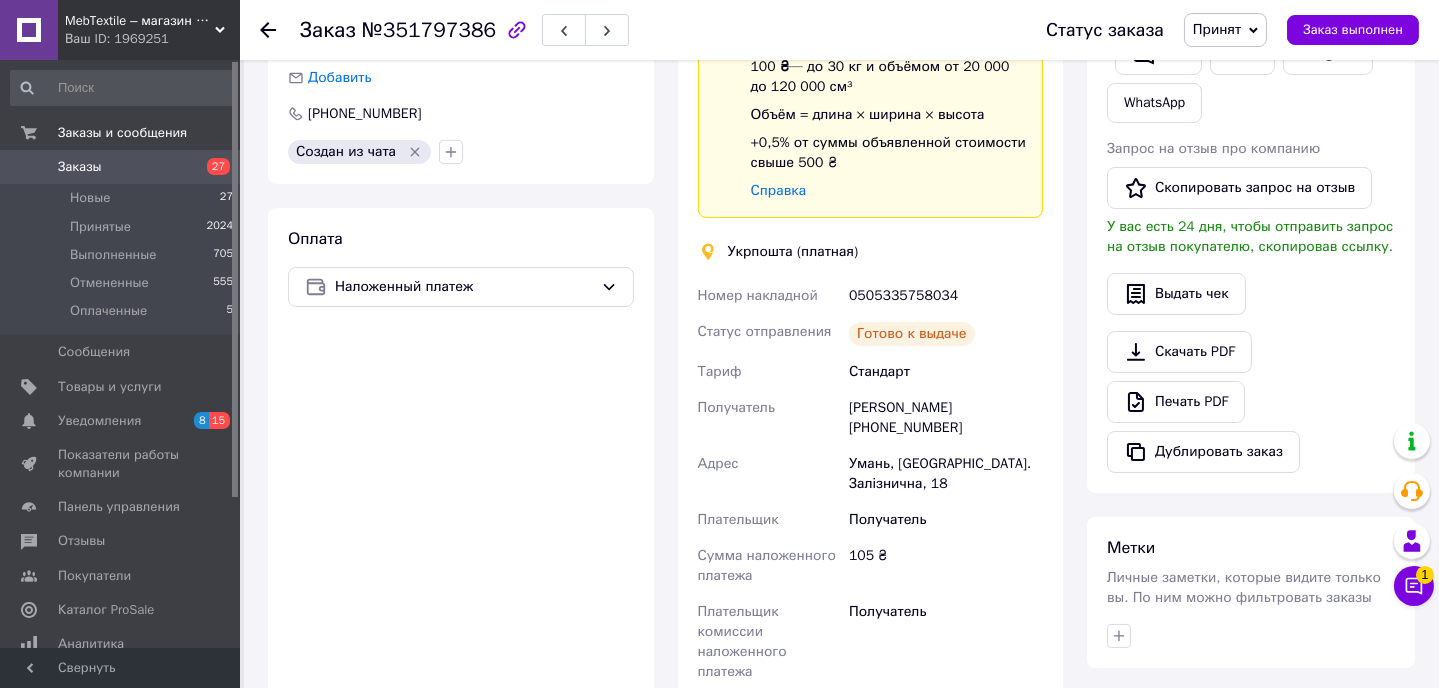 click at bounding box center [29, 167] 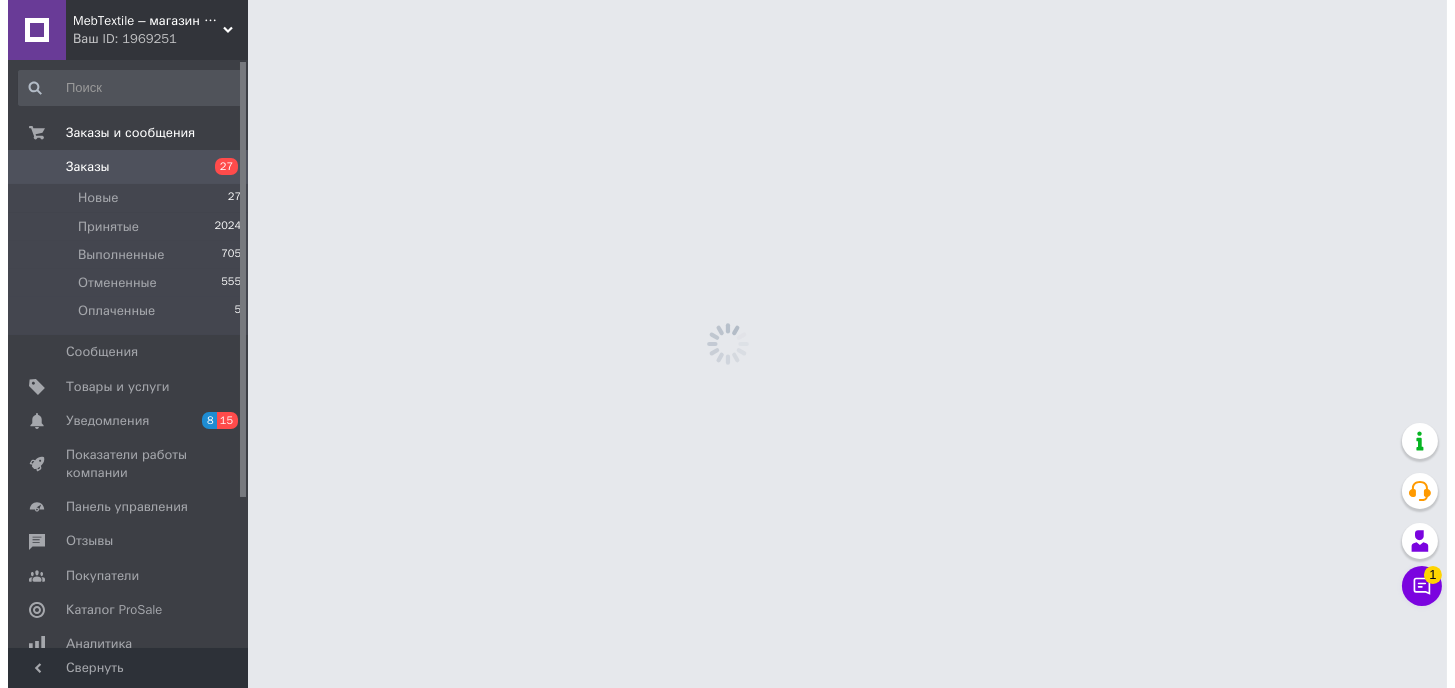 scroll, scrollTop: 0, scrollLeft: 0, axis: both 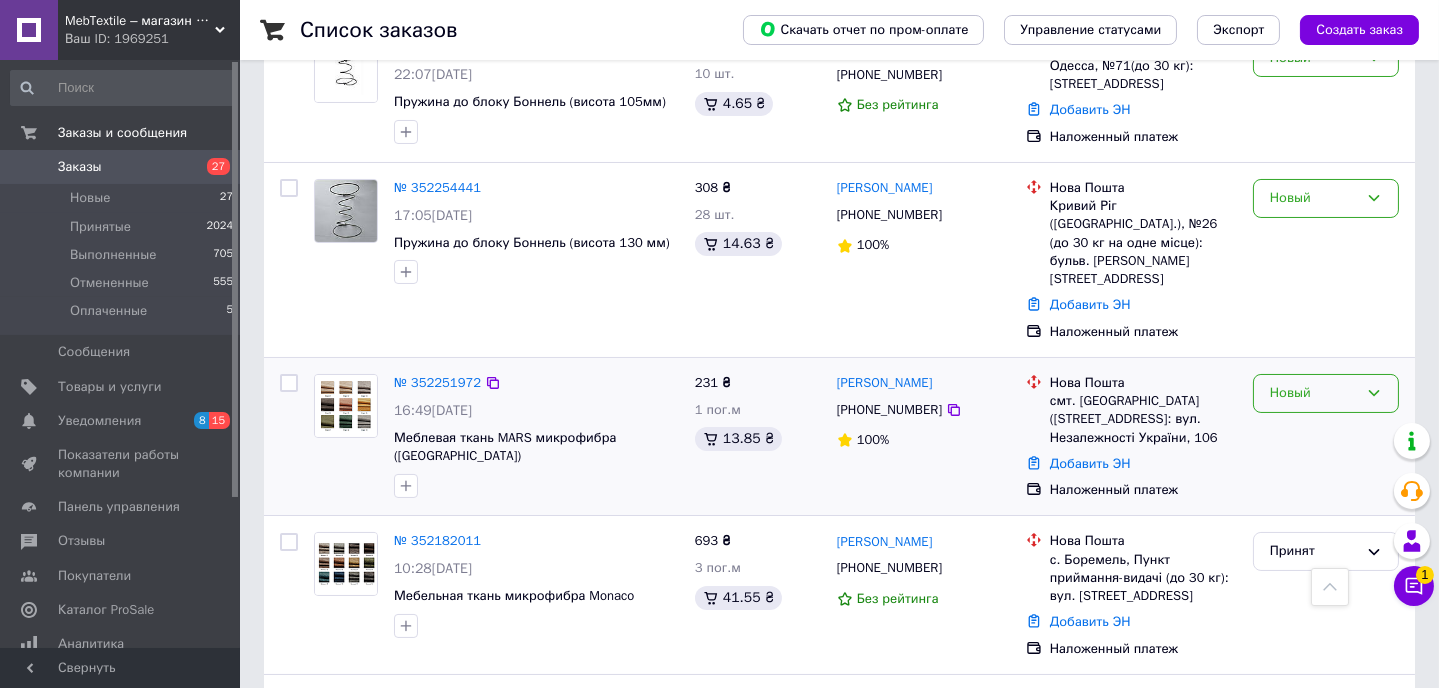 click on "Новый" at bounding box center (1314, 393) 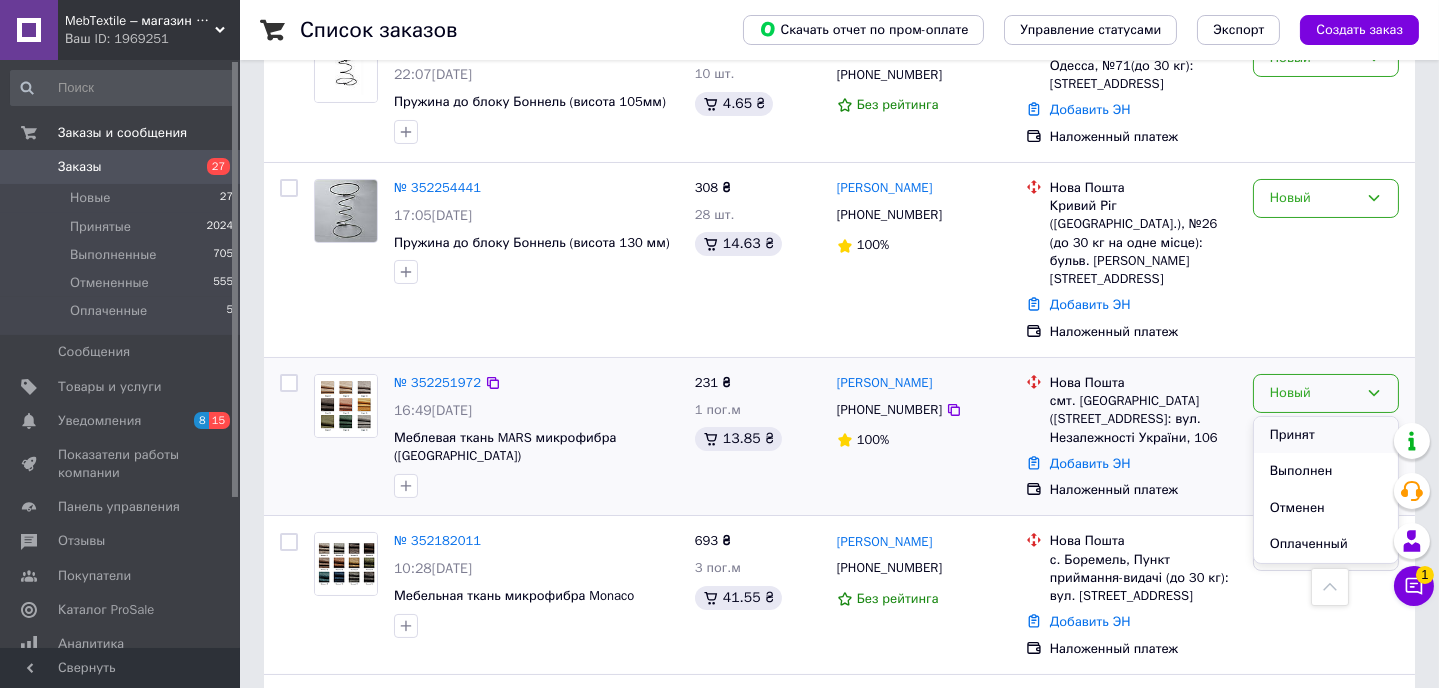 click on "Принят" at bounding box center [1326, 435] 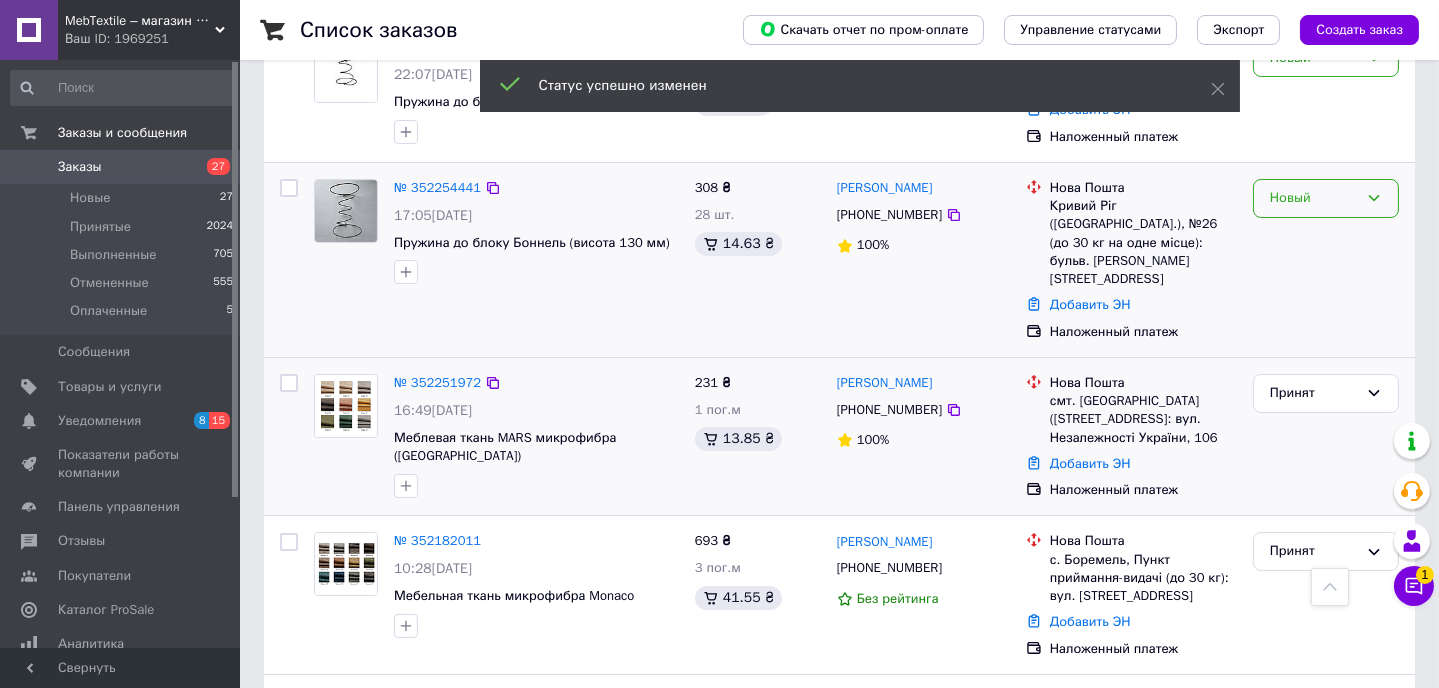 click on "Новый" at bounding box center [1314, 198] 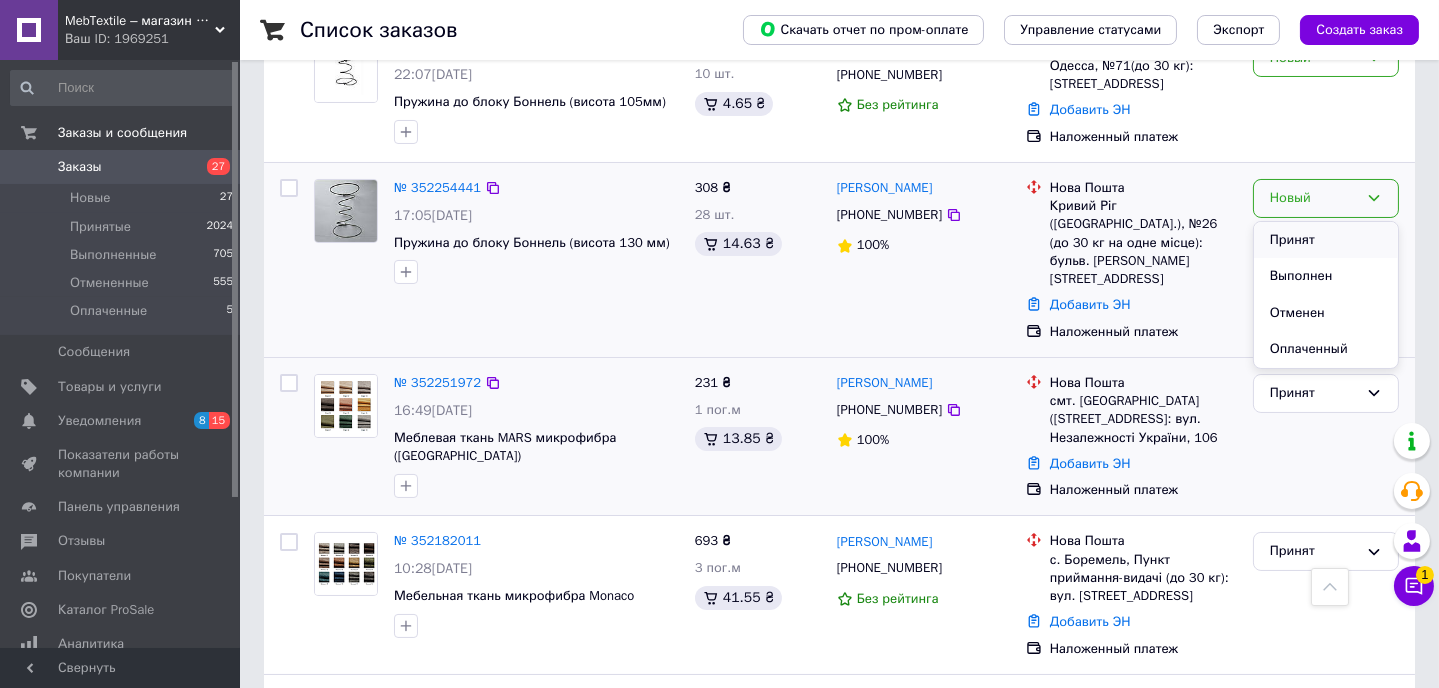 click on "Принят" at bounding box center (1326, 240) 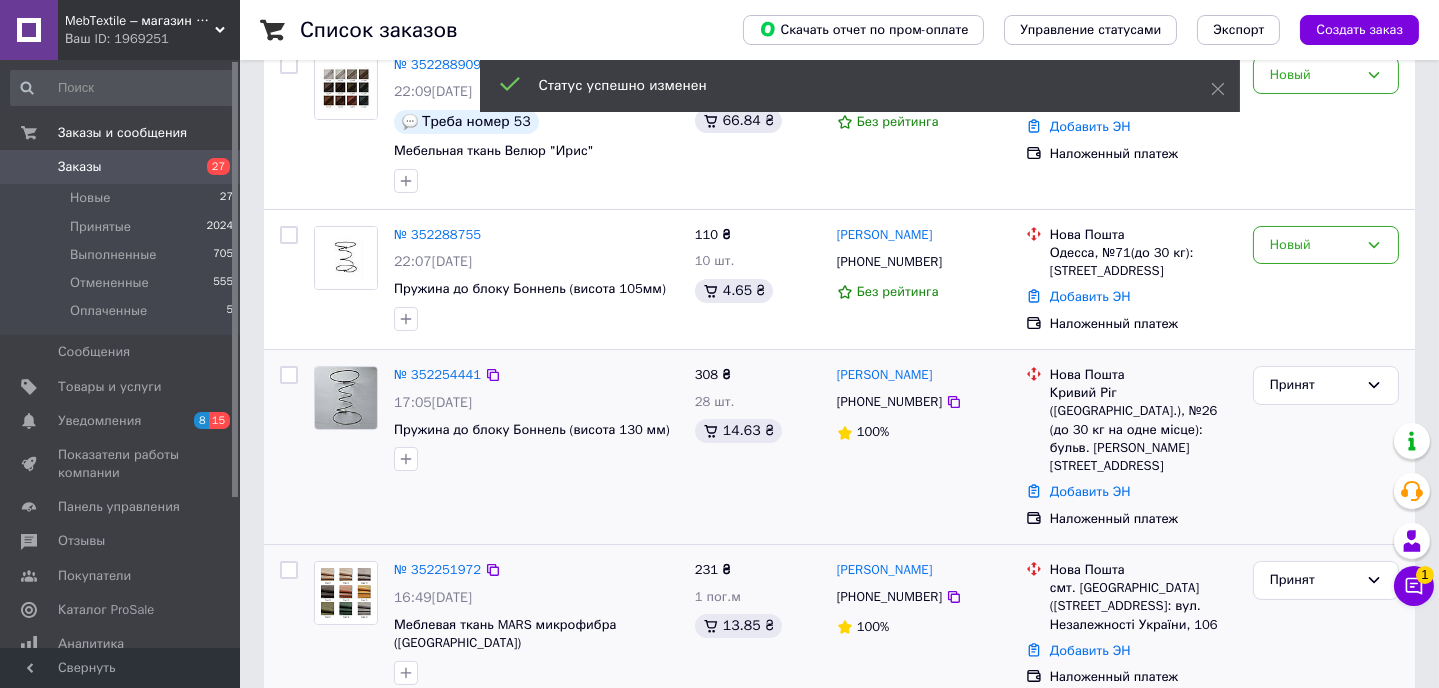 scroll, scrollTop: 90, scrollLeft: 0, axis: vertical 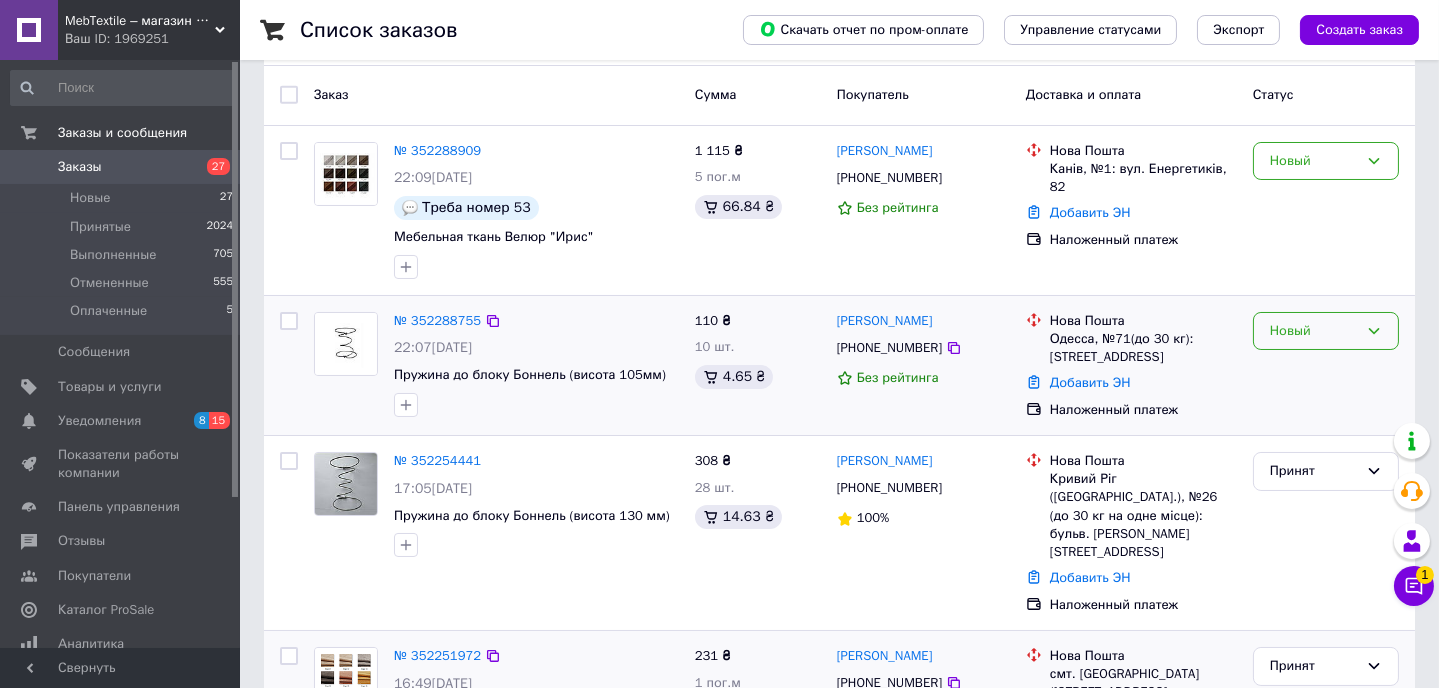 click on "Новый" at bounding box center (1314, 331) 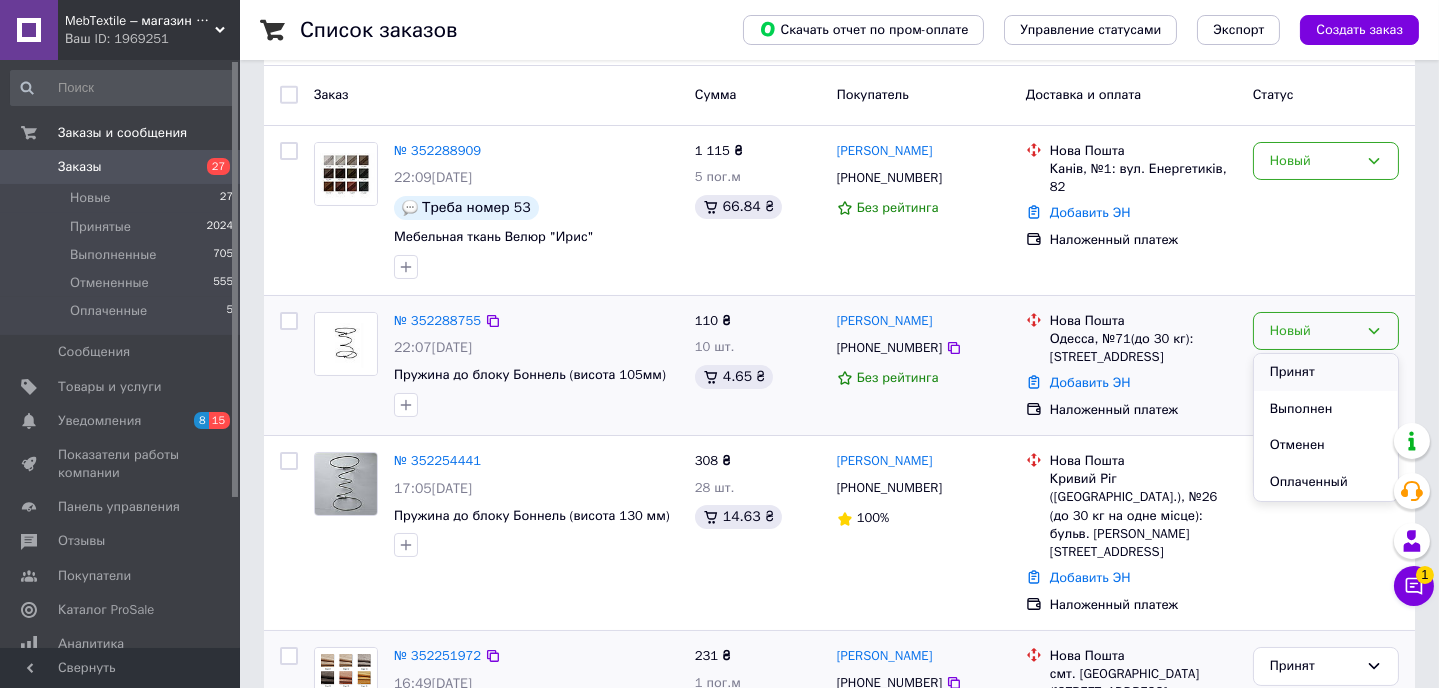click on "Принят" at bounding box center (1326, 372) 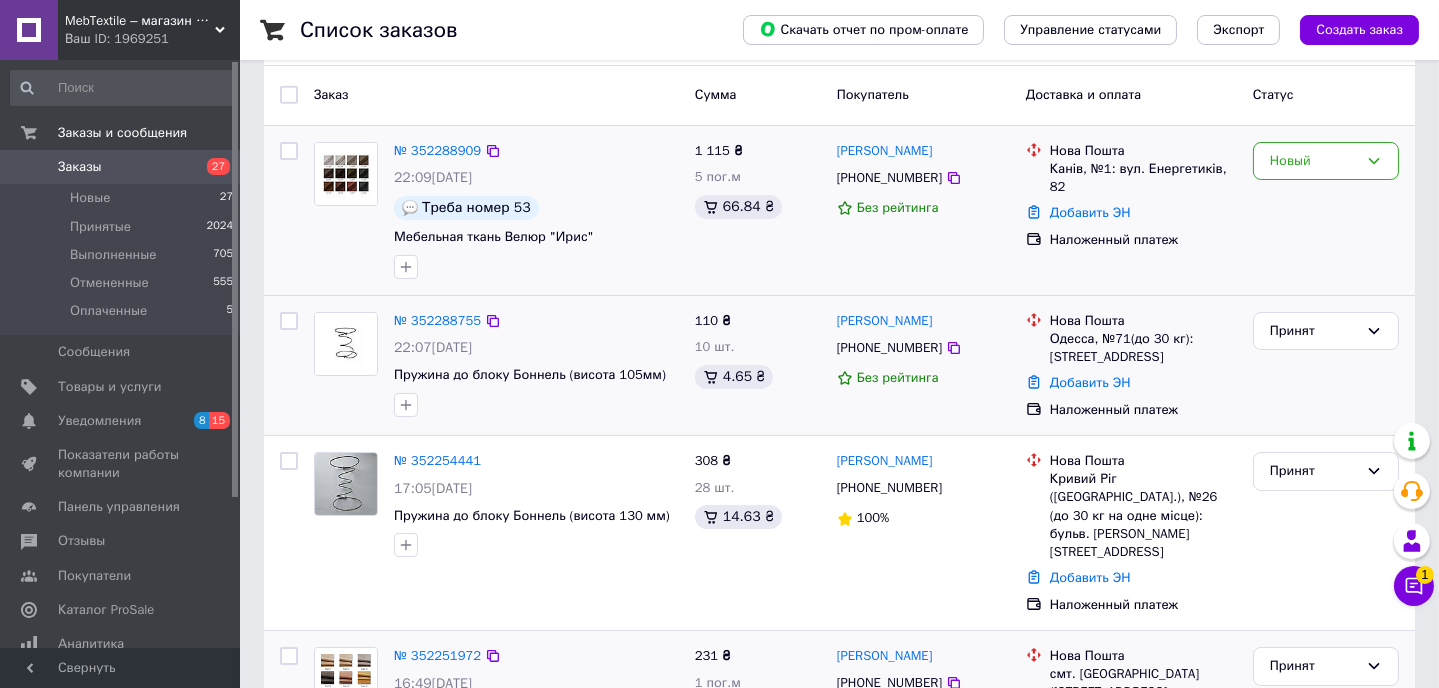 scroll, scrollTop: 0, scrollLeft: 0, axis: both 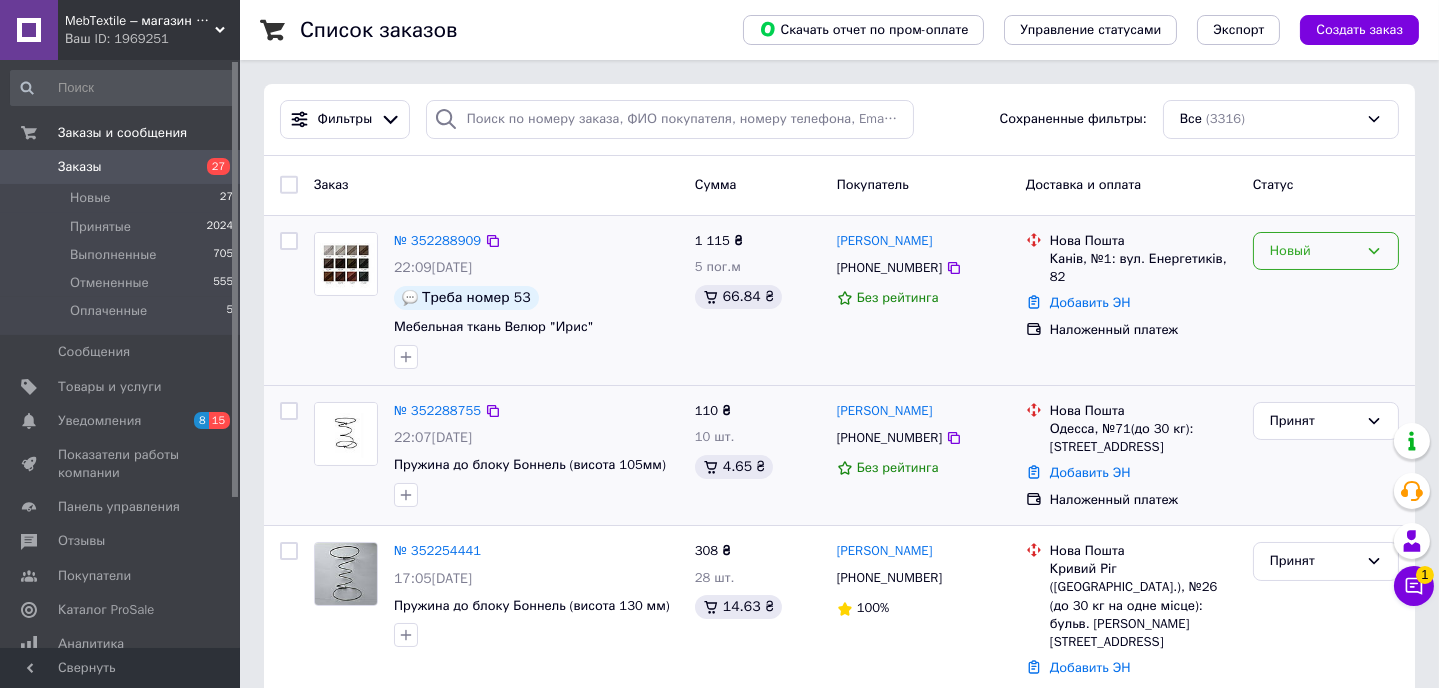 click on "Новый" at bounding box center (1314, 251) 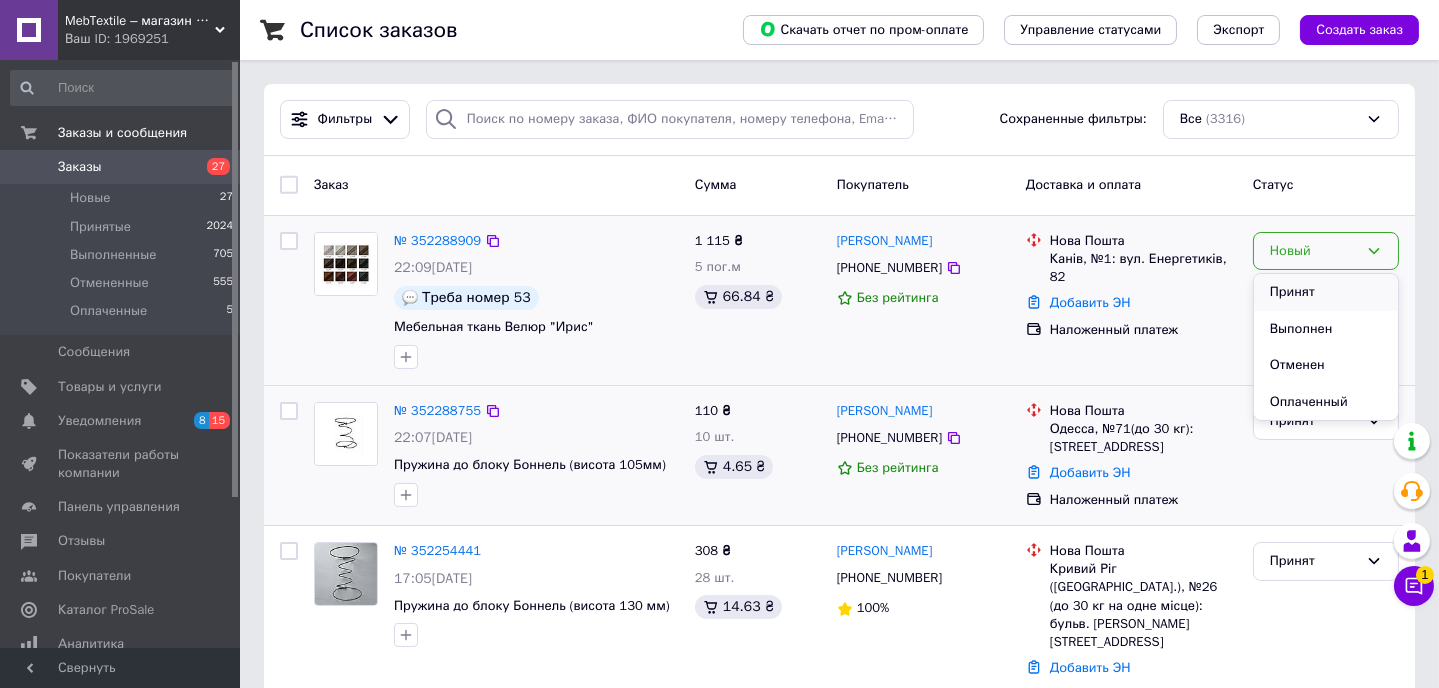 click on "Принят" at bounding box center [1326, 292] 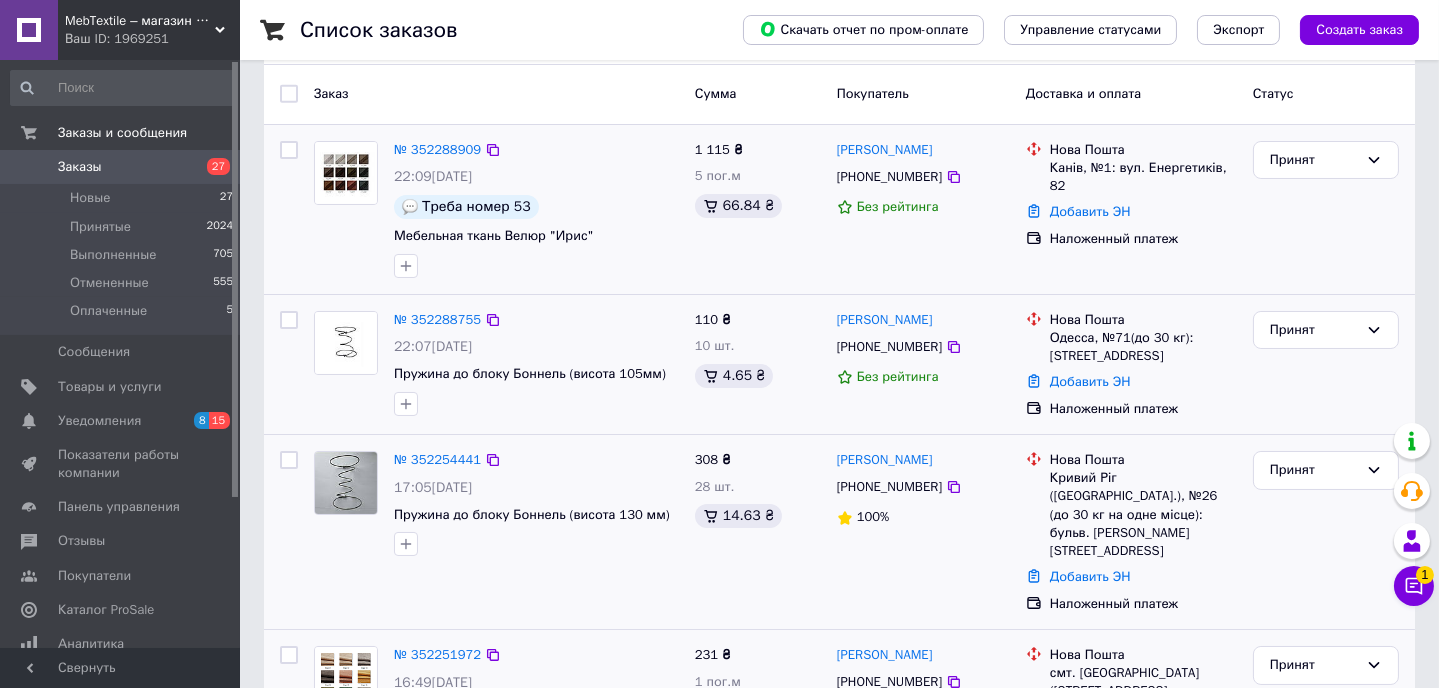 scroll, scrollTop: 90, scrollLeft: 0, axis: vertical 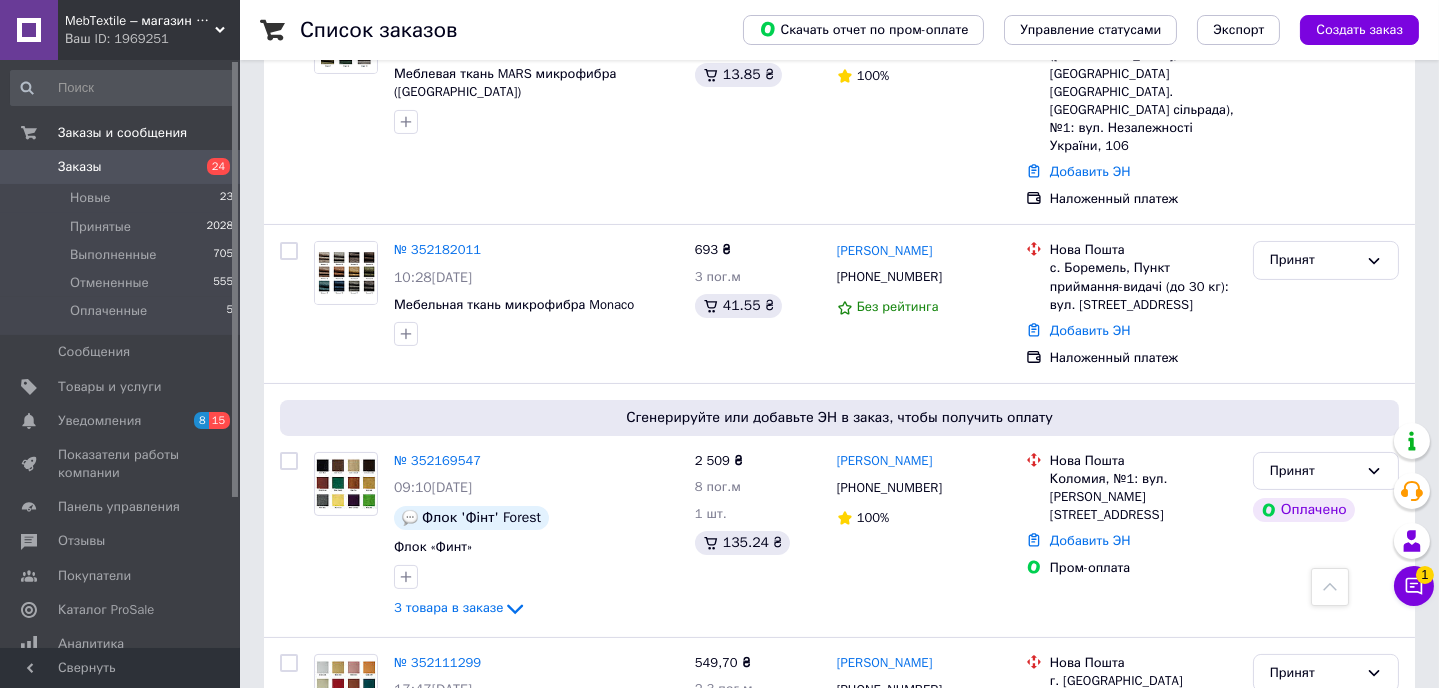 drag, startPoint x: 453, startPoint y: 210, endPoint x: 429, endPoint y: 212, distance: 24.083189 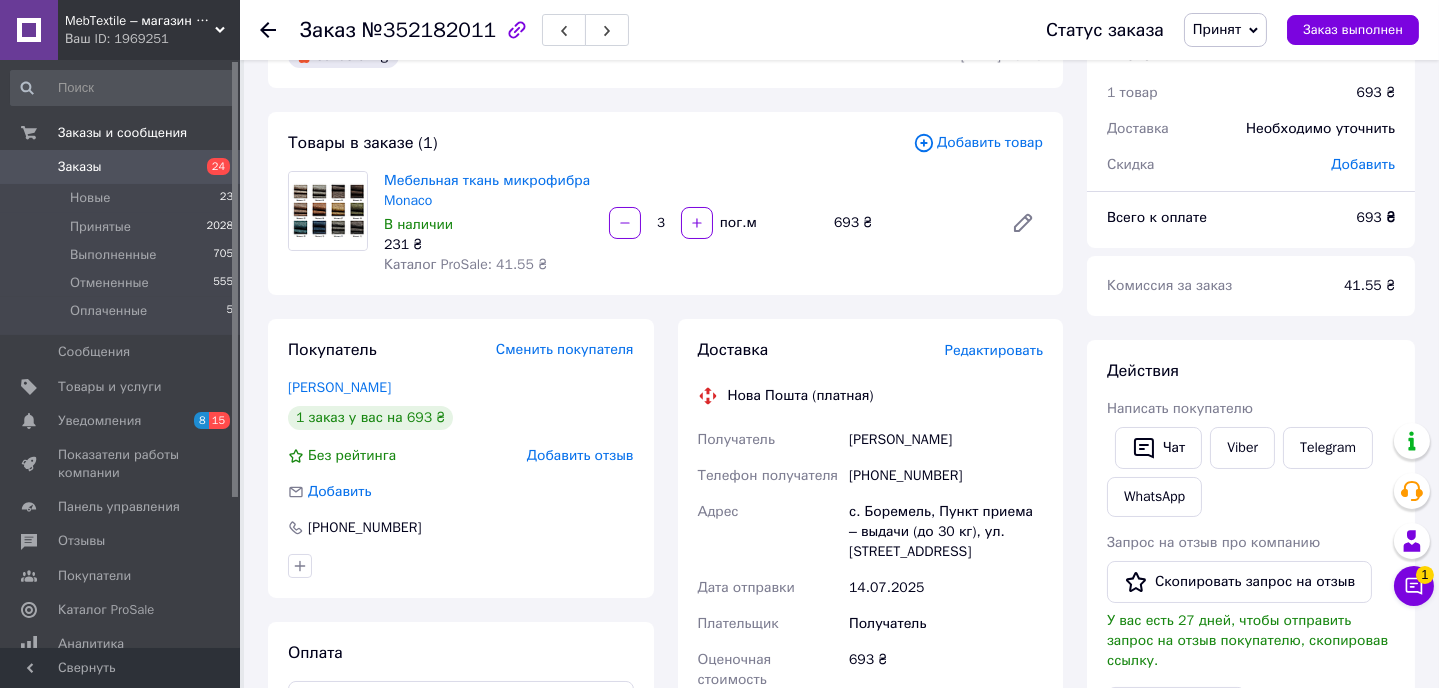 scroll, scrollTop: 90, scrollLeft: 0, axis: vertical 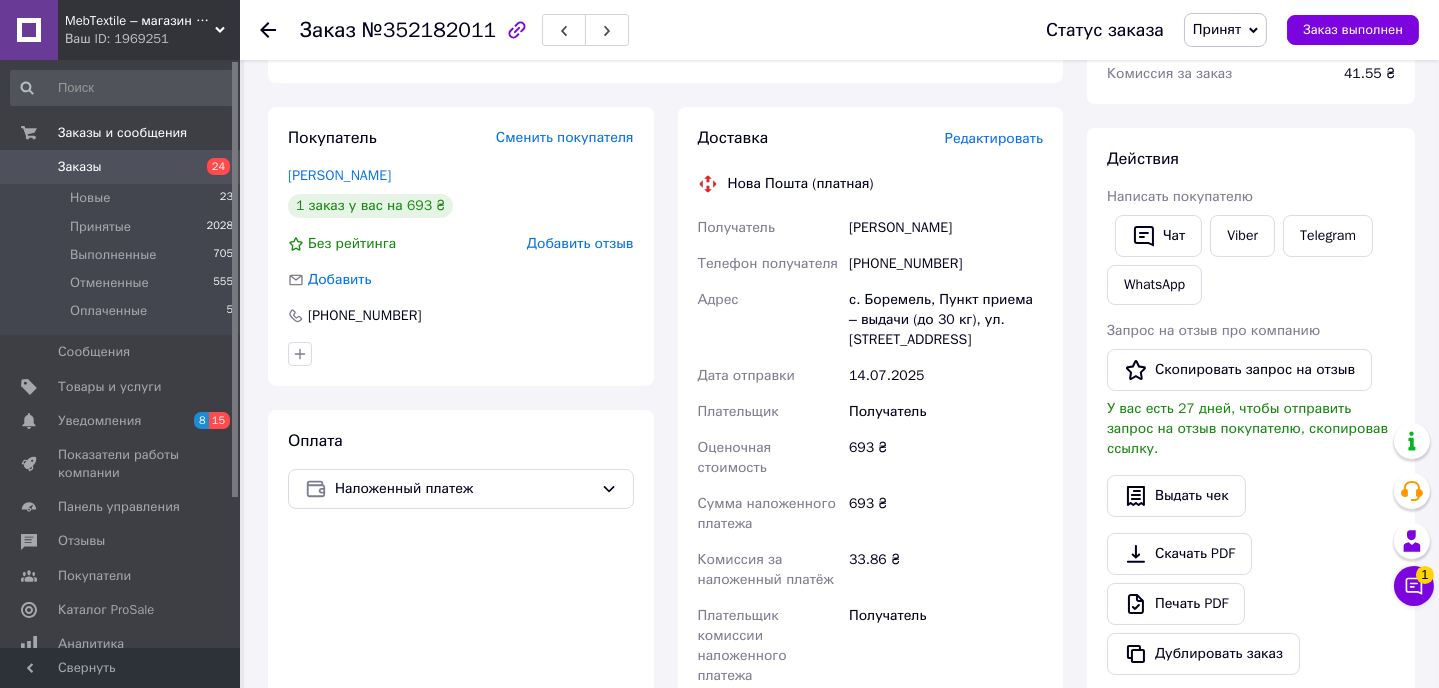 click on "Заказы" at bounding box center (80, 167) 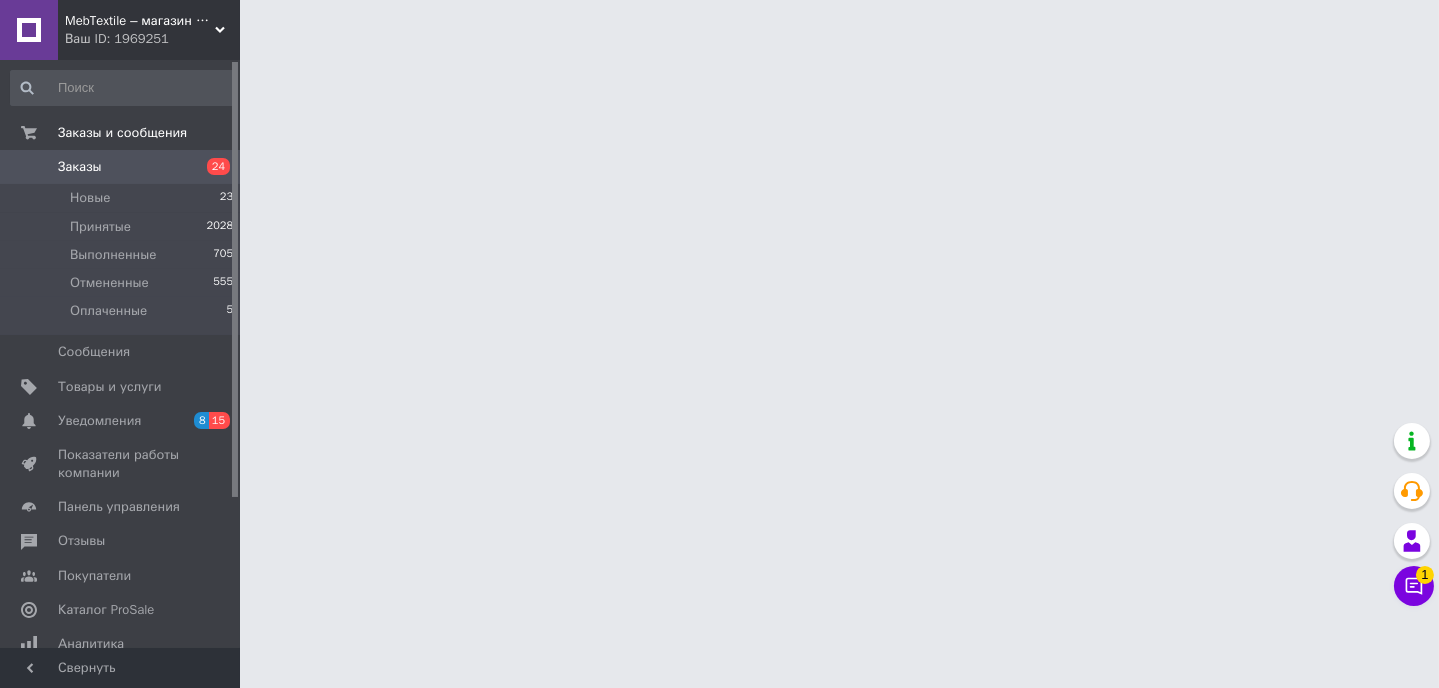 scroll, scrollTop: 0, scrollLeft: 0, axis: both 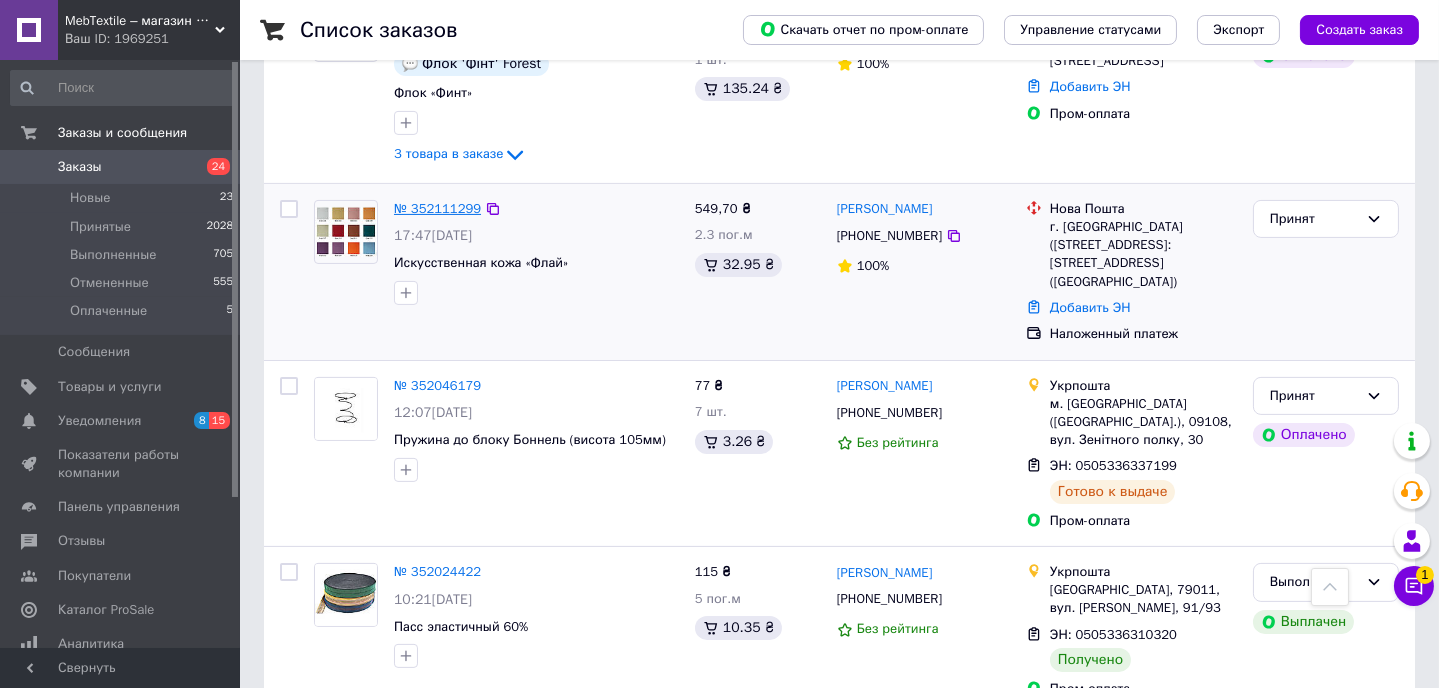 click on "№ 352111299" at bounding box center [437, 208] 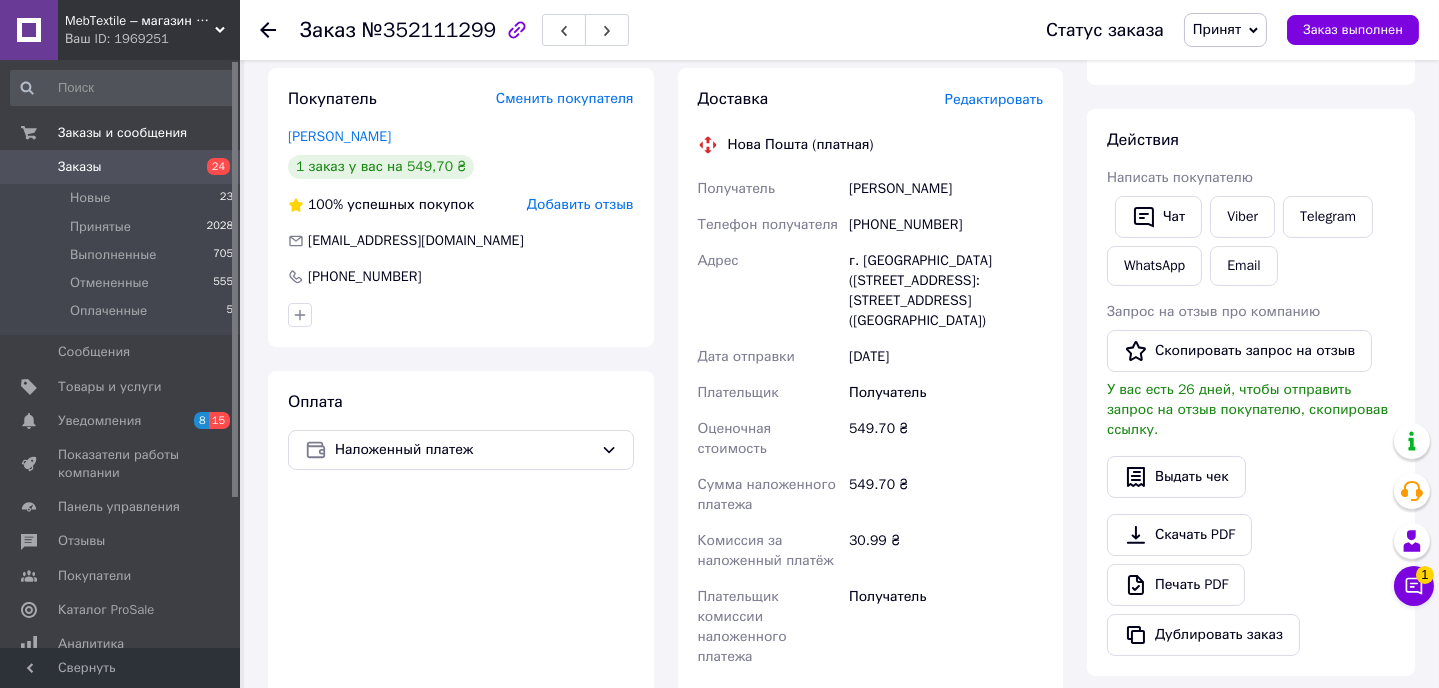 scroll, scrollTop: 193, scrollLeft: 0, axis: vertical 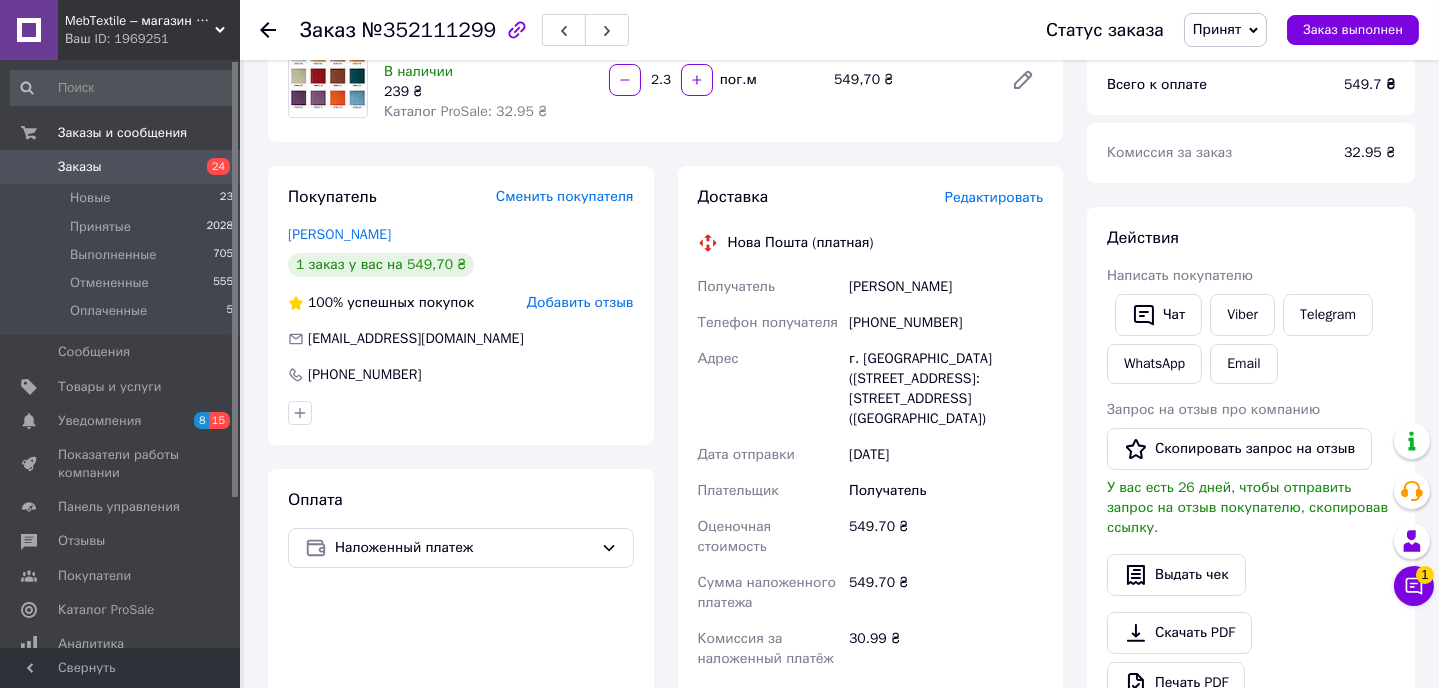 click on "Заказы" at bounding box center (80, 167) 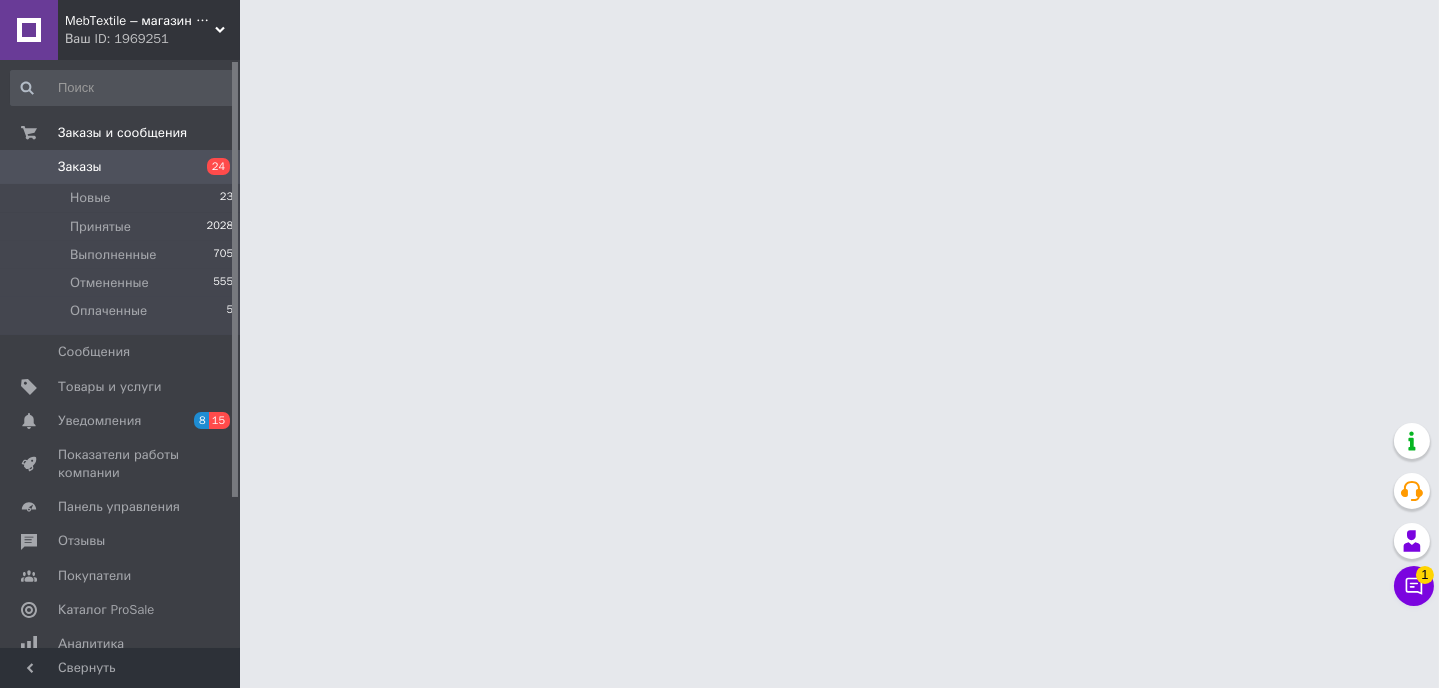 scroll, scrollTop: 0, scrollLeft: 0, axis: both 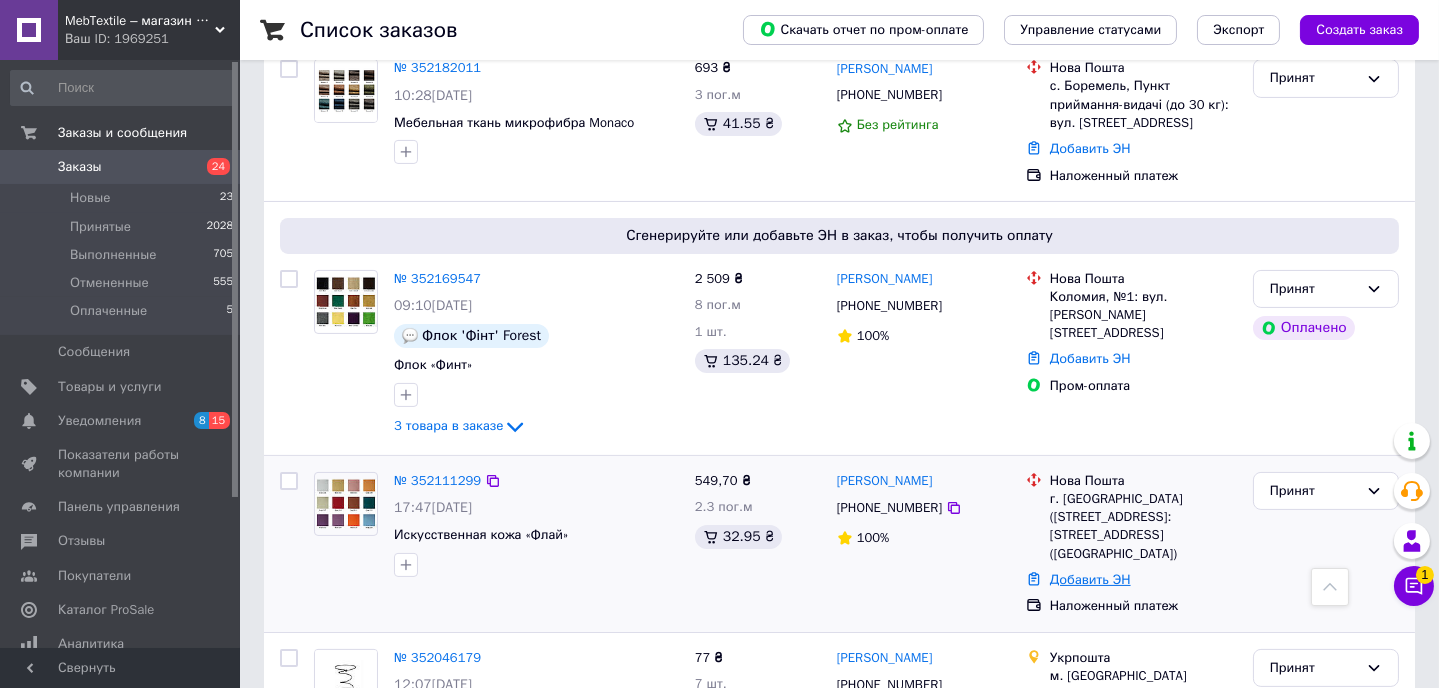 drag, startPoint x: 1080, startPoint y: 544, endPoint x: 1090, endPoint y: 543, distance: 10.049875 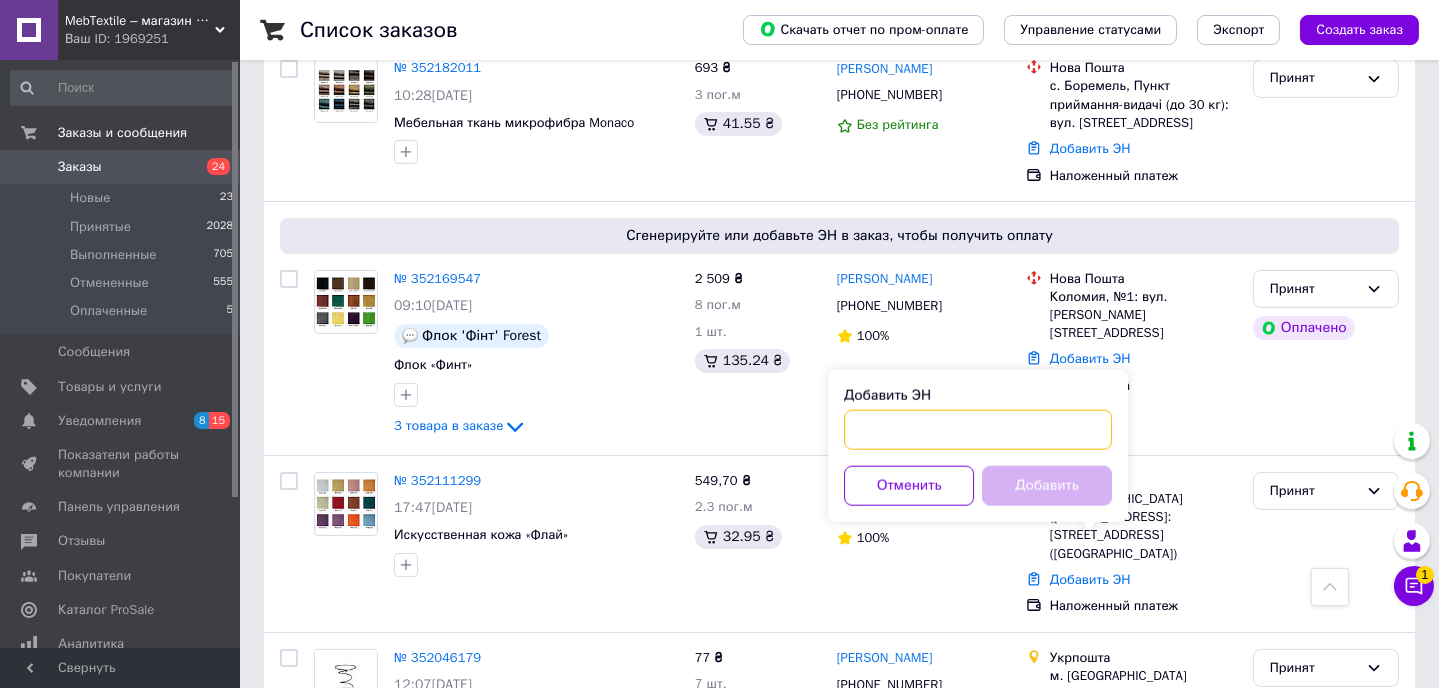 click on "Добавить ЭН" at bounding box center (978, 430) 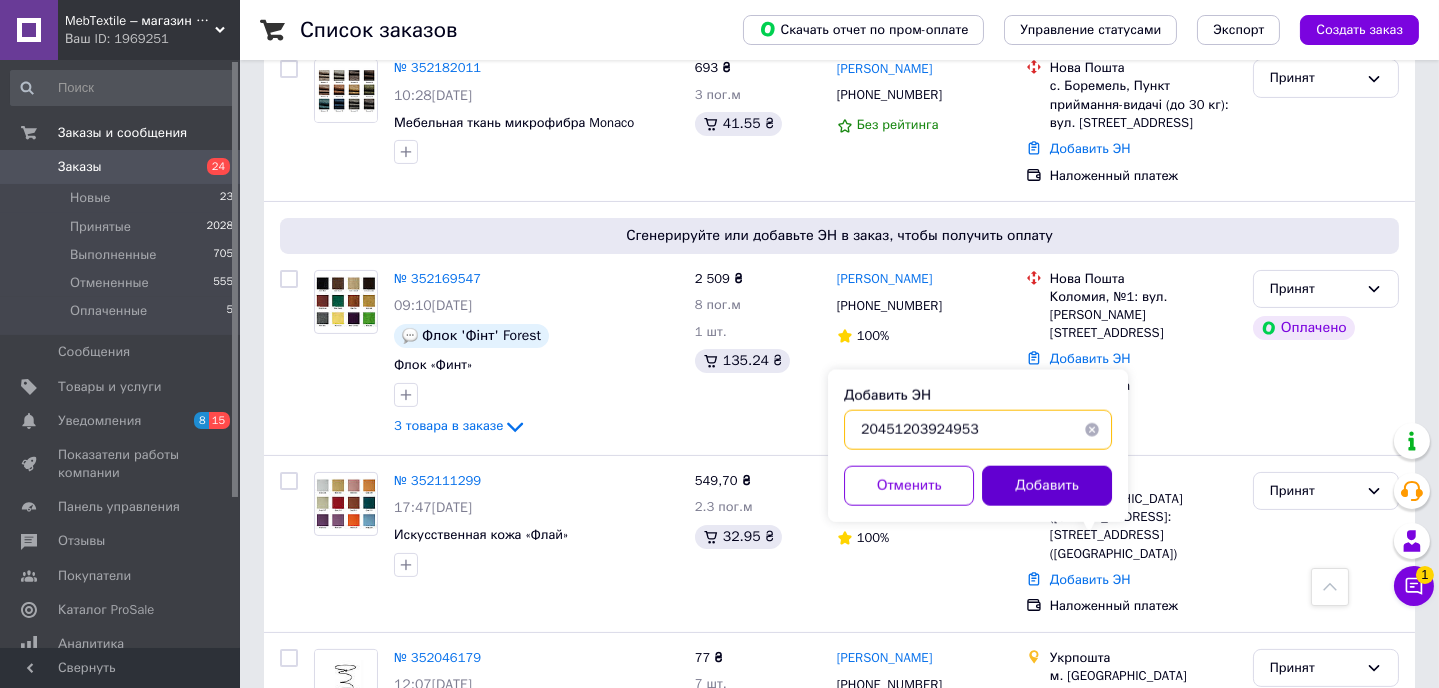 type on "20451203924953" 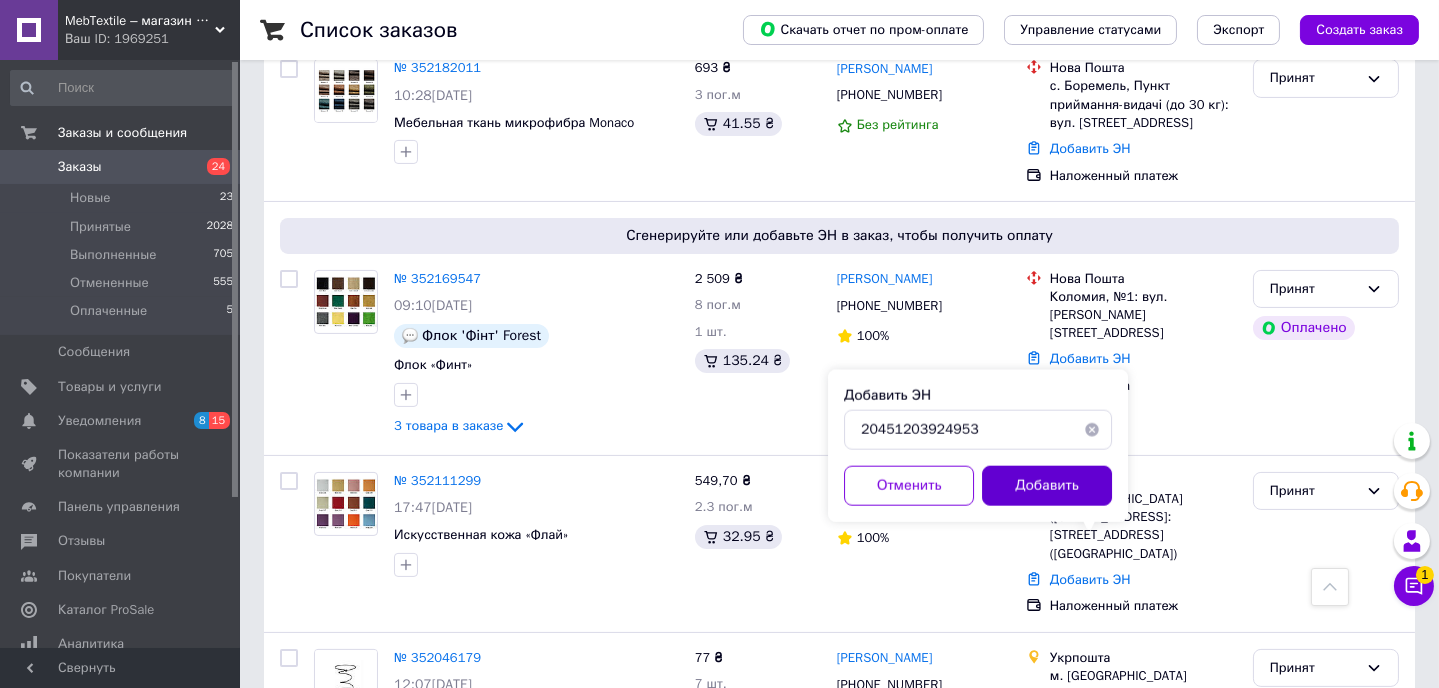 click on "Добавить" at bounding box center (1047, 486) 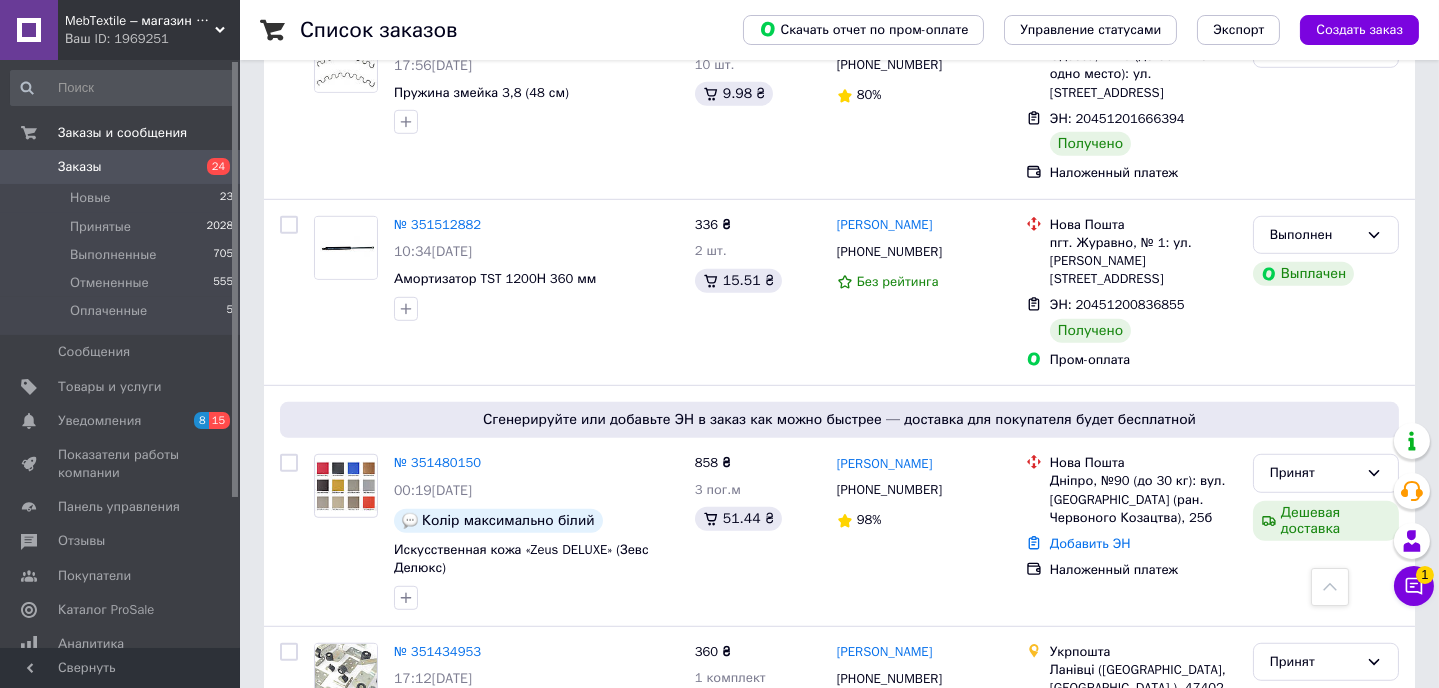 scroll, scrollTop: 3000, scrollLeft: 0, axis: vertical 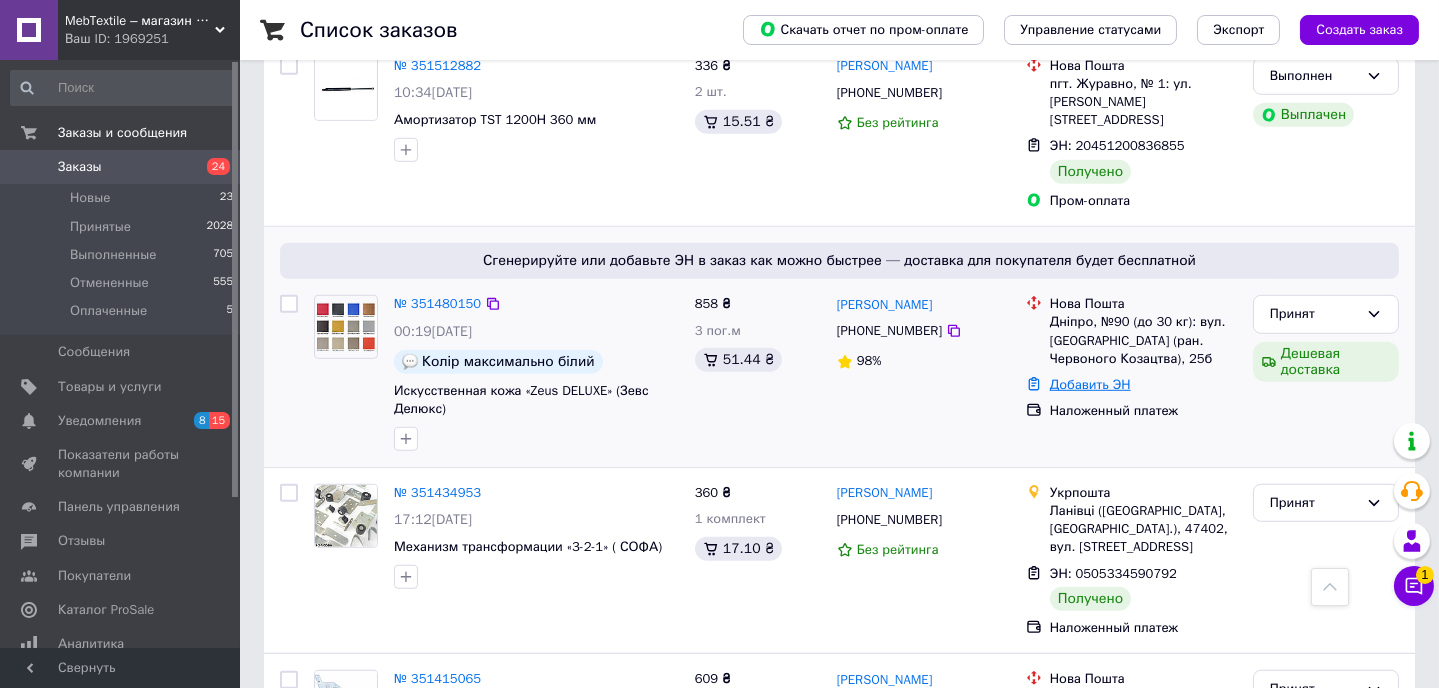 click on "Добавить ЭН" at bounding box center [1090, 384] 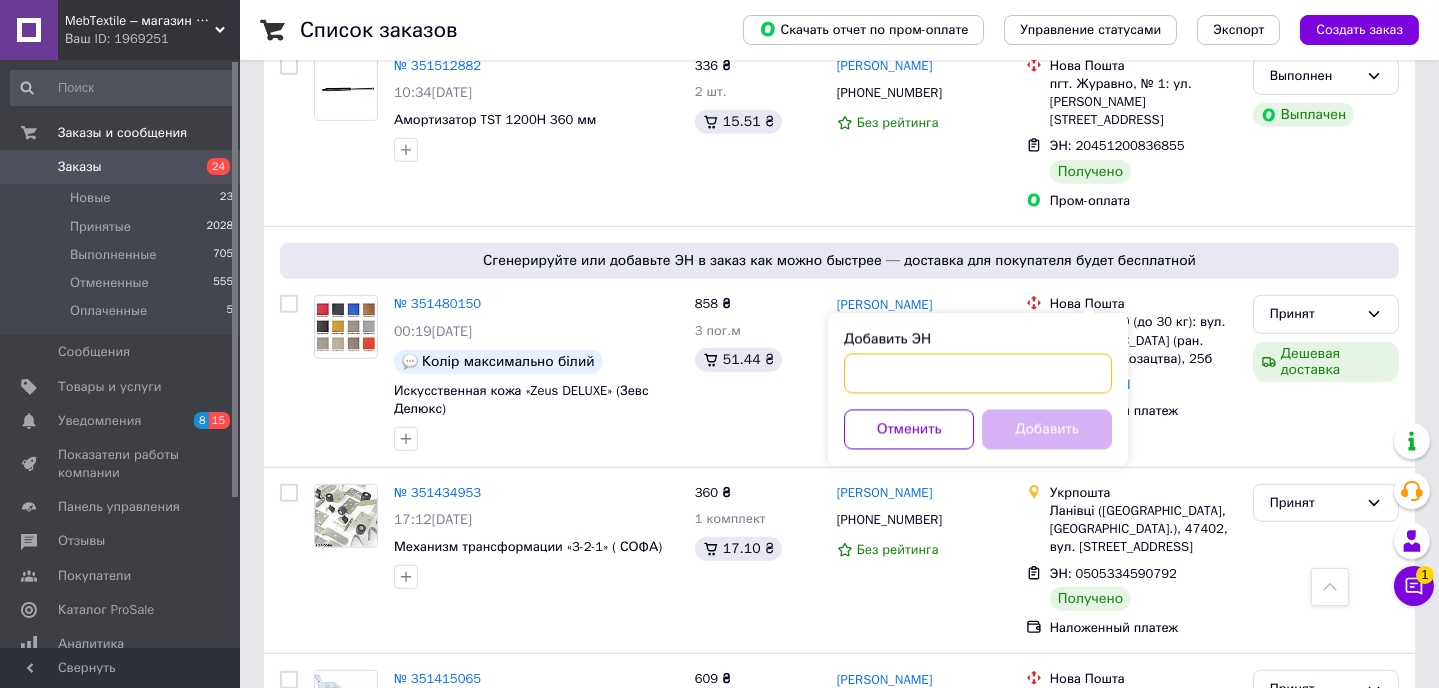 click on "Добавить ЭН" at bounding box center (978, 374) 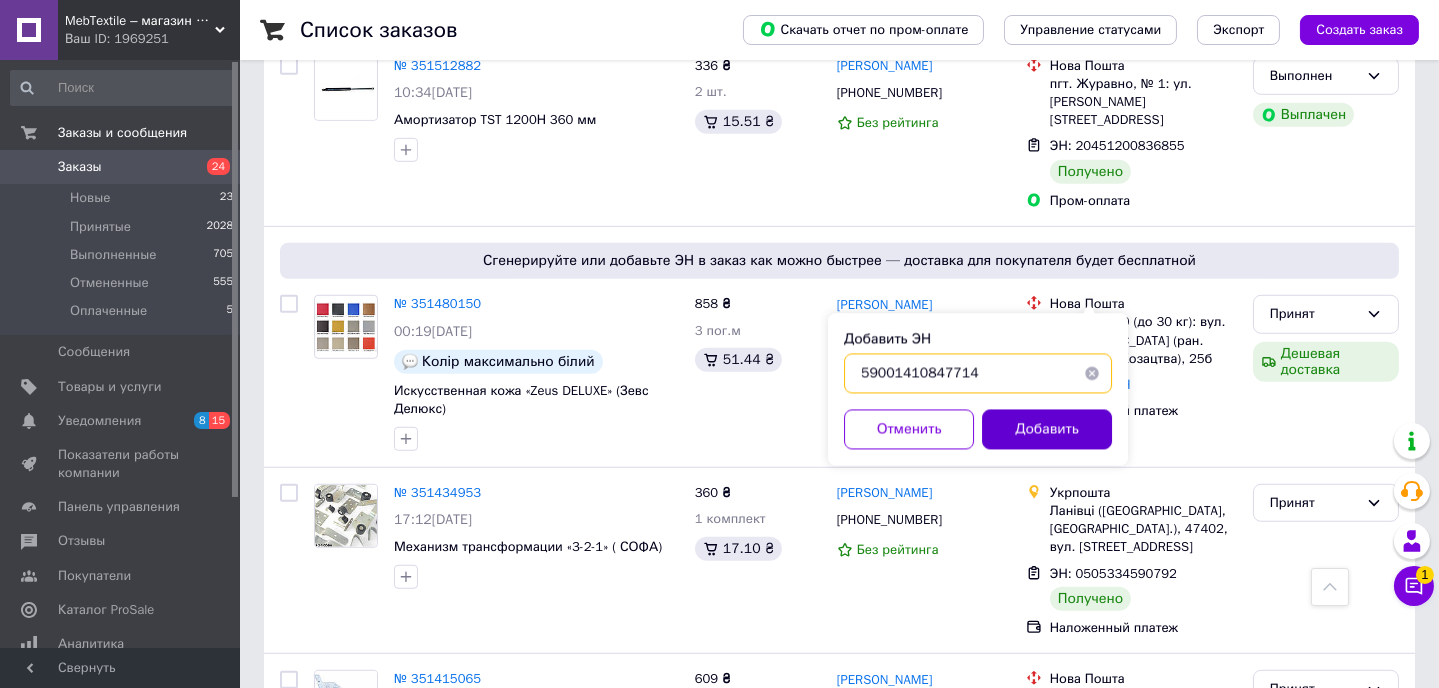 type on "59001410847714" 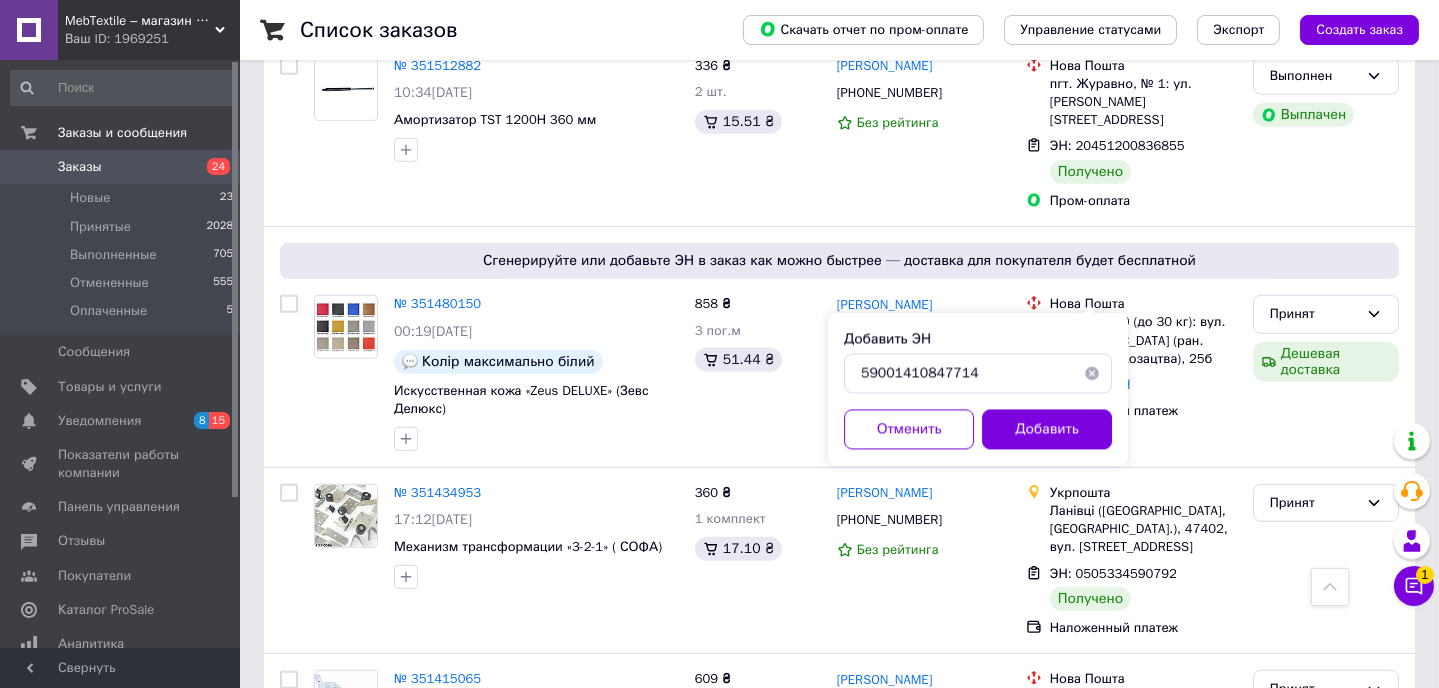 click on "Добавить" at bounding box center (1047, 430) 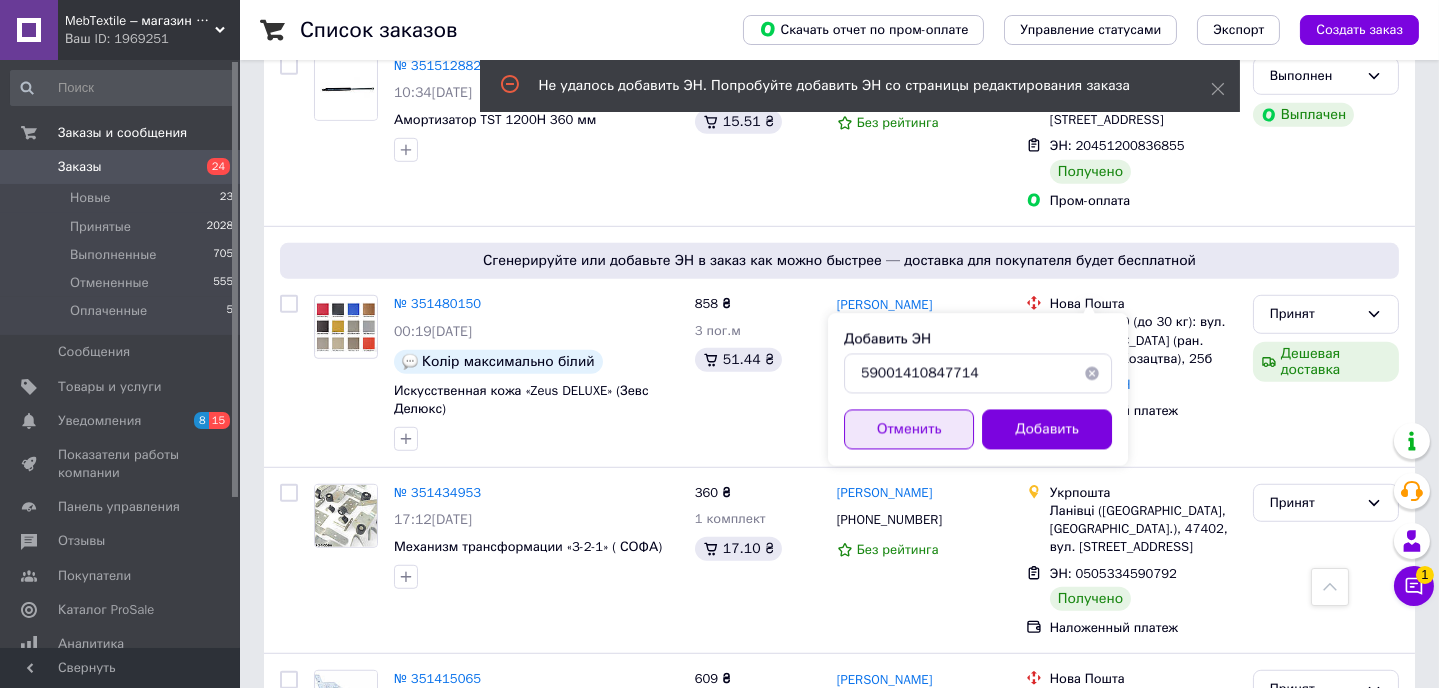 click on "Отменить" at bounding box center (909, 430) 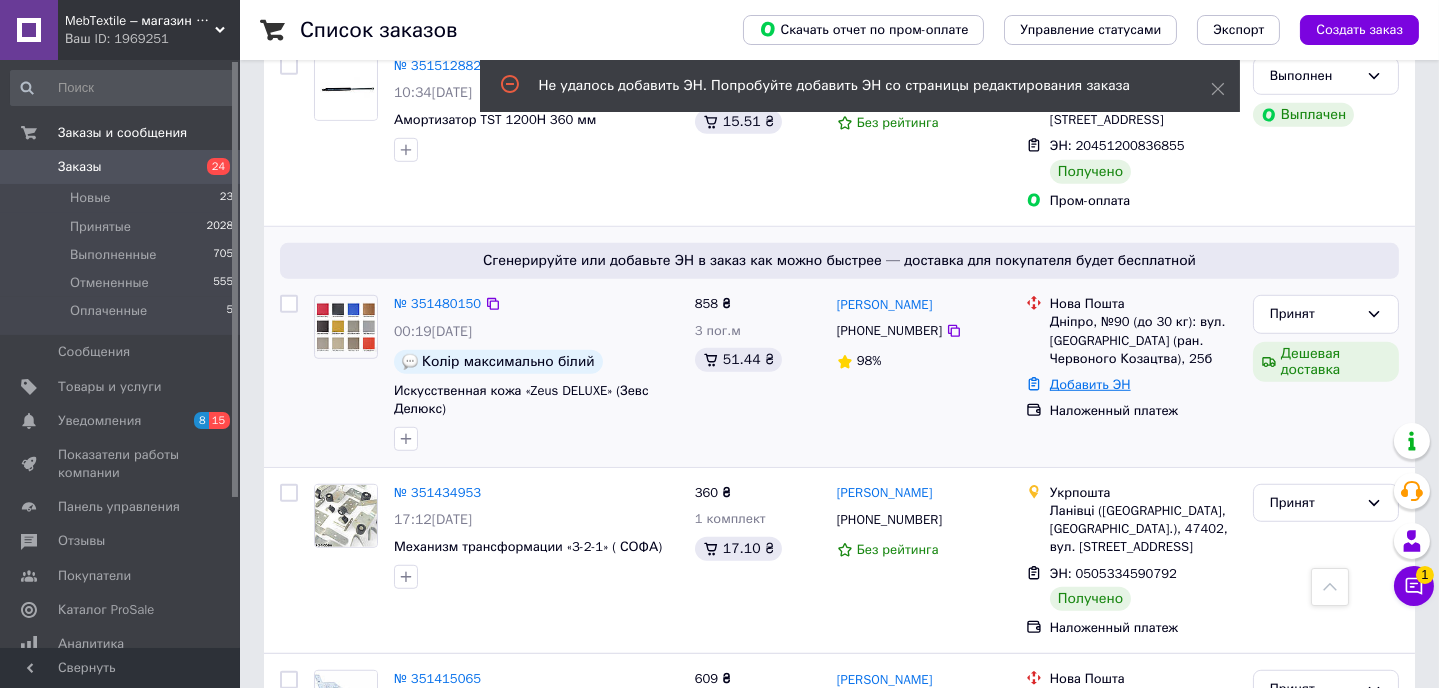 click on "Добавить ЭН" at bounding box center [1090, 384] 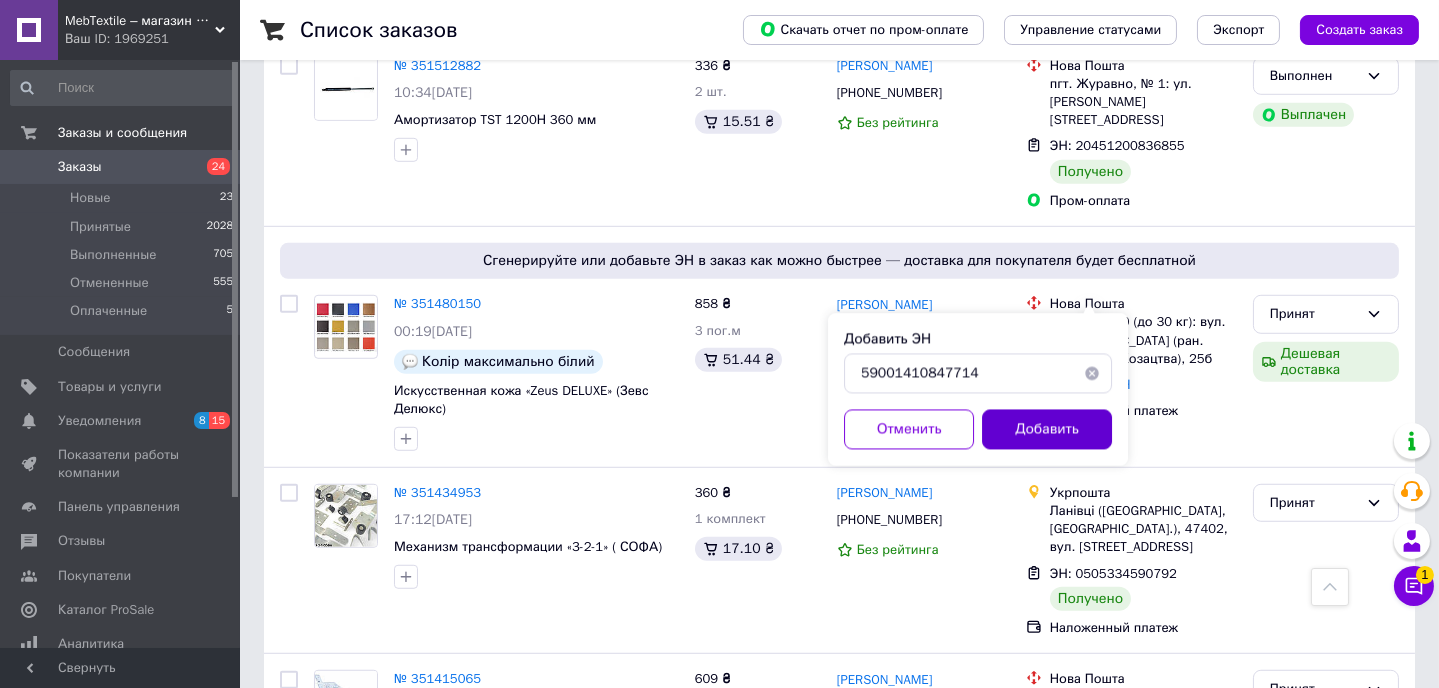click on "Добавить" at bounding box center [1047, 430] 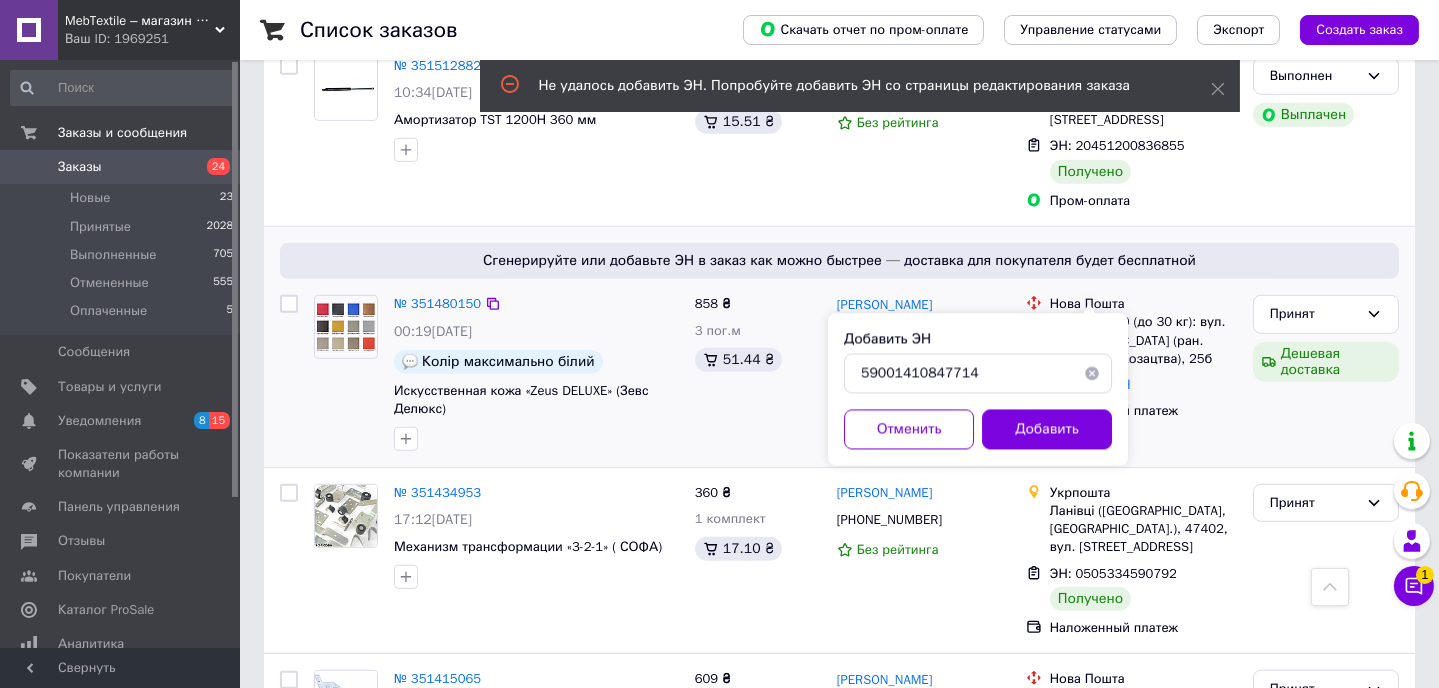 click on "Нова Пошта Дніпро, №90 (до 30 кг): вул. [GEOGRAPHIC_DATA] (ран. Червоного Козацтва), 25б Добавить ЭН Наложенный платеж" at bounding box center (1131, 373) 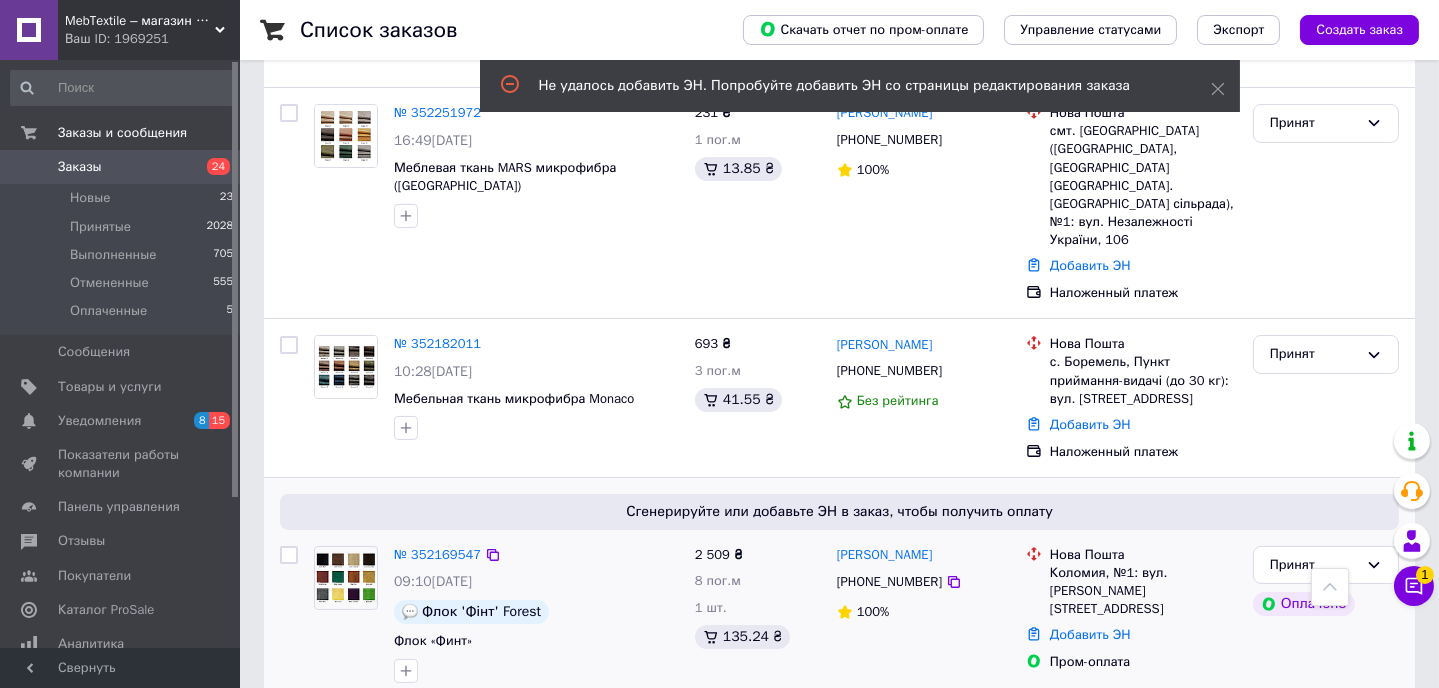 scroll, scrollTop: 605, scrollLeft: 0, axis: vertical 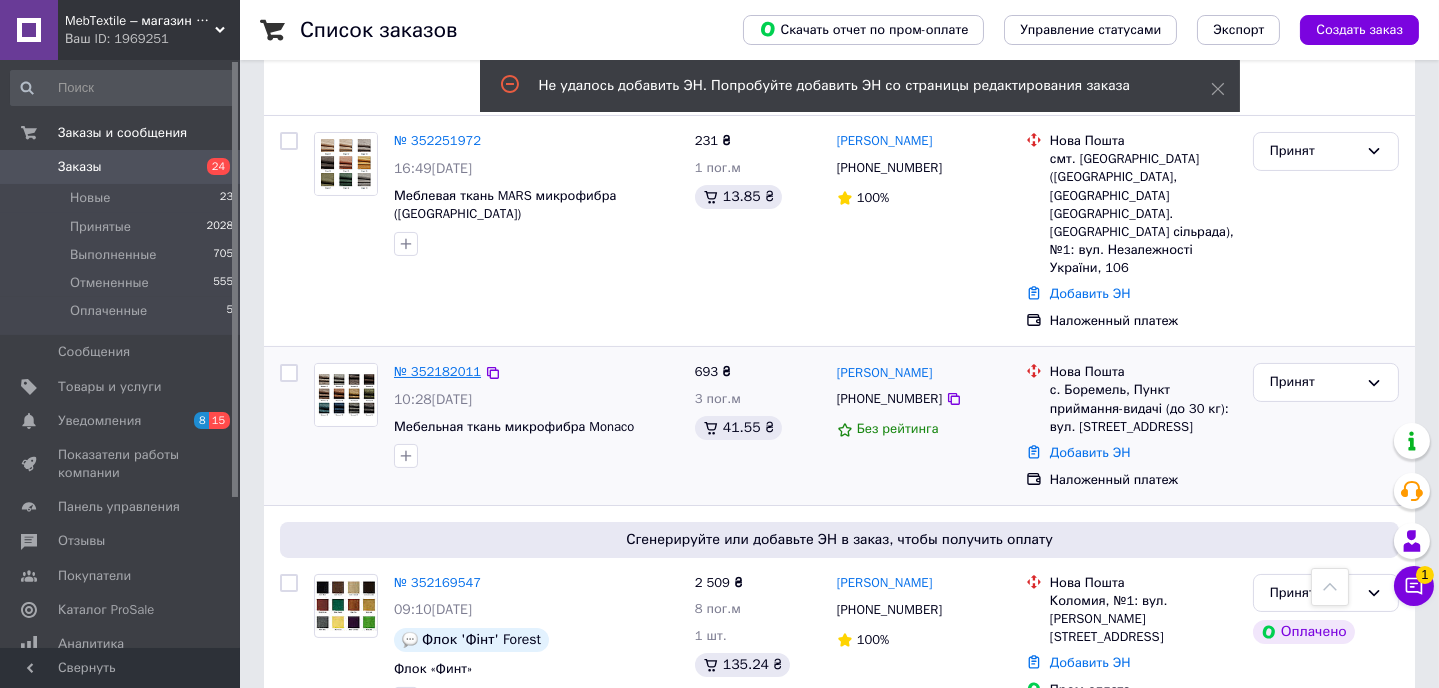 click on "№ 352182011" at bounding box center (437, 371) 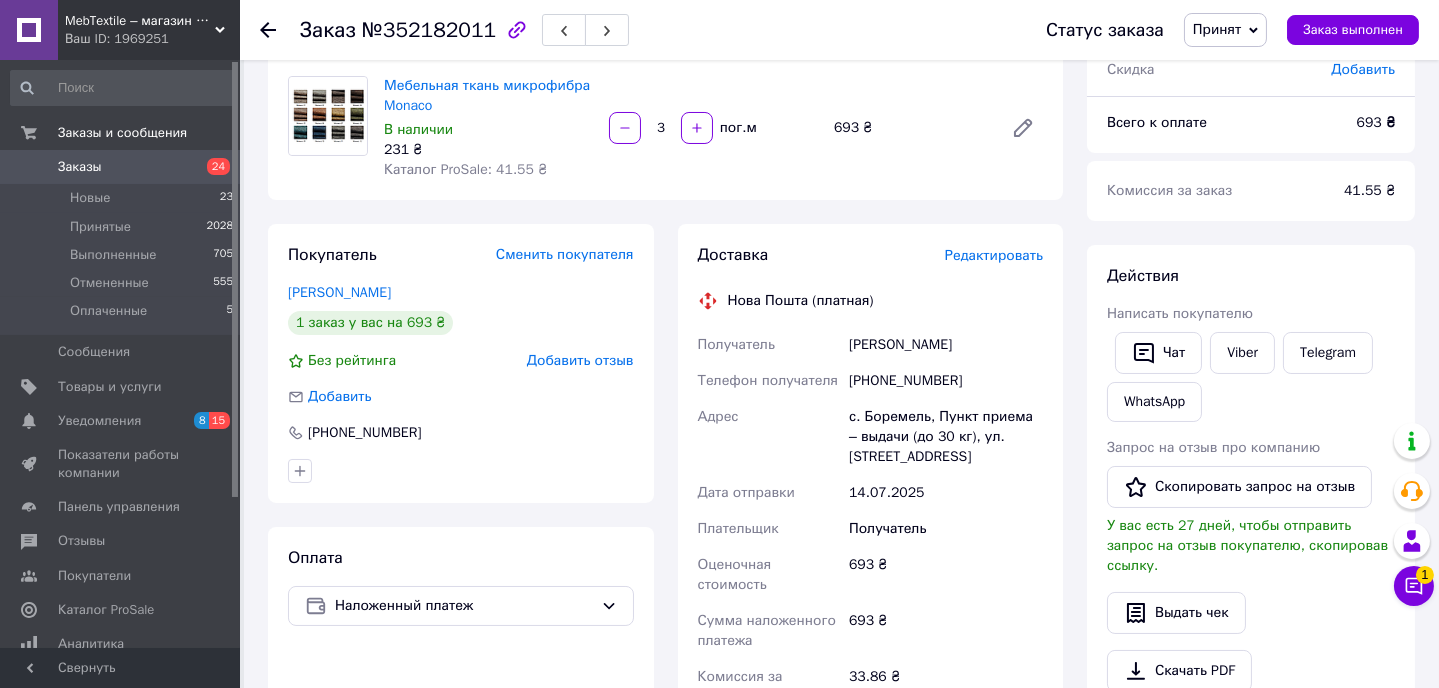 scroll, scrollTop: 150, scrollLeft: 0, axis: vertical 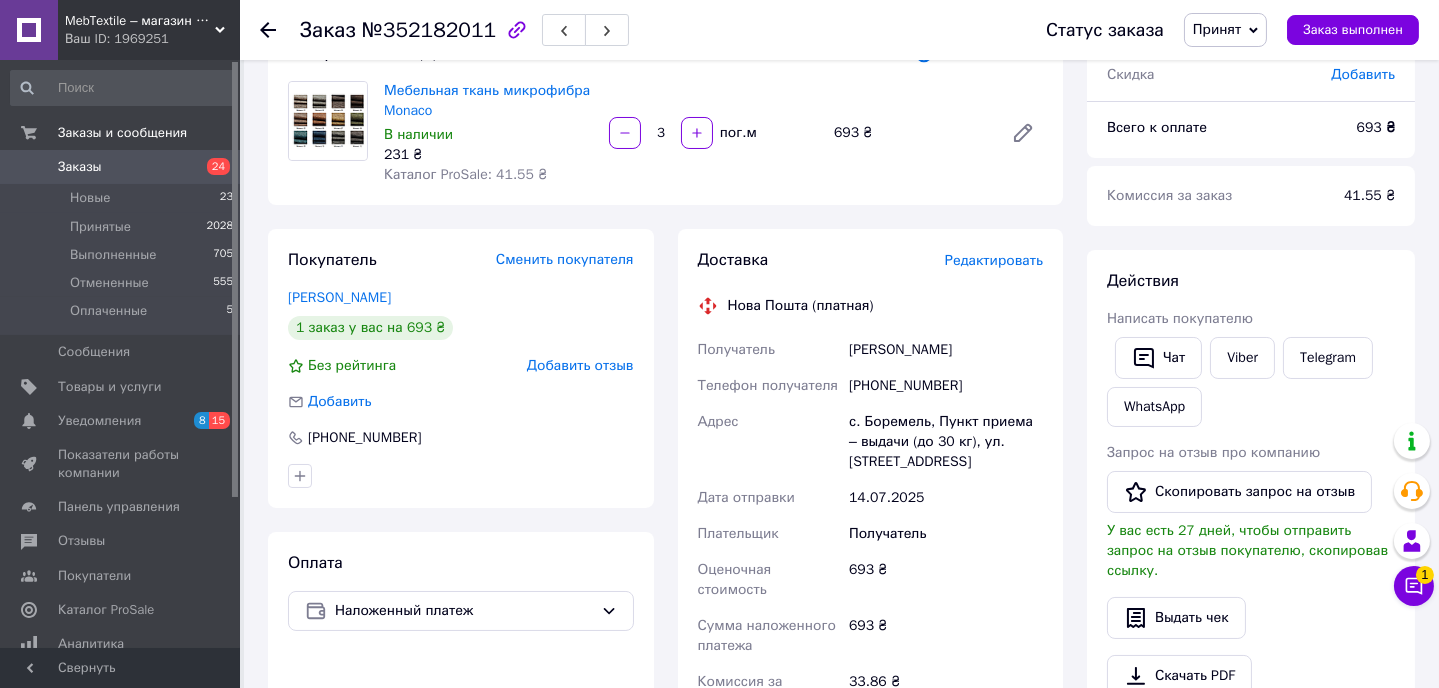 click on "Заказы" at bounding box center (80, 167) 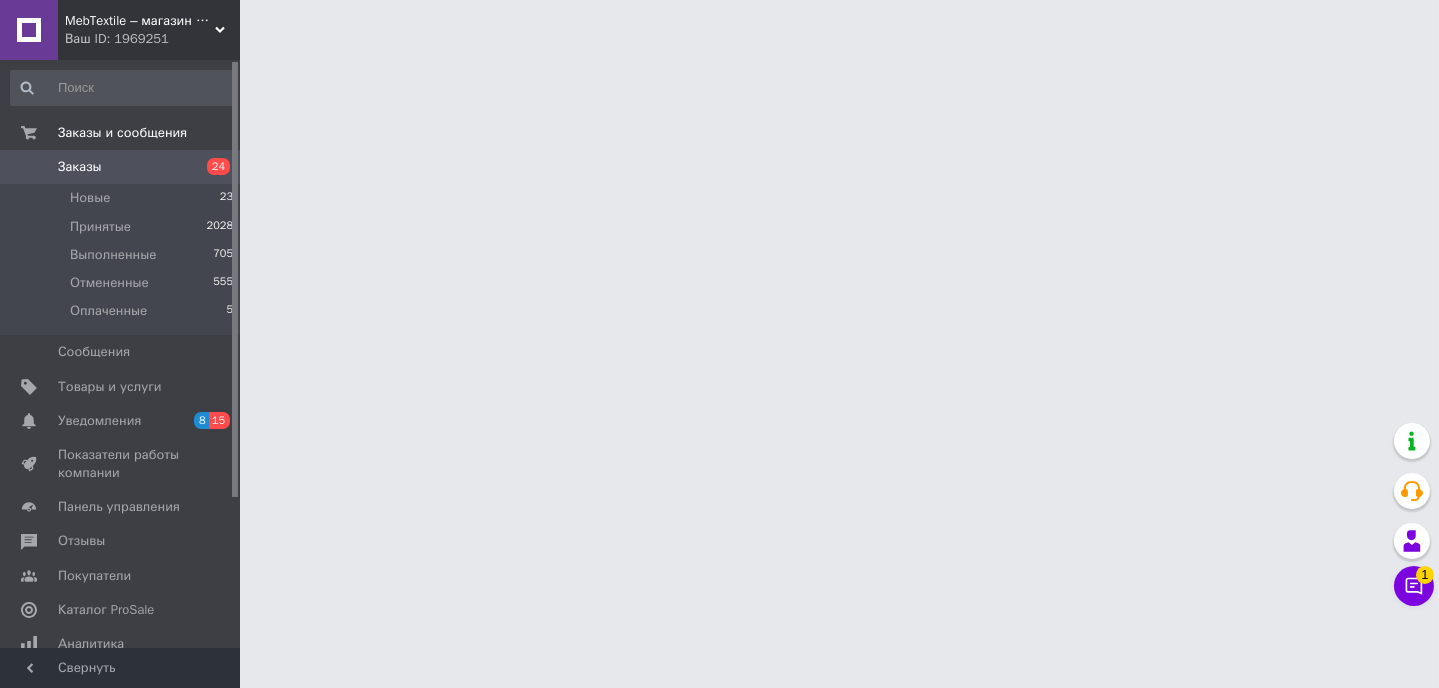 scroll, scrollTop: 0, scrollLeft: 0, axis: both 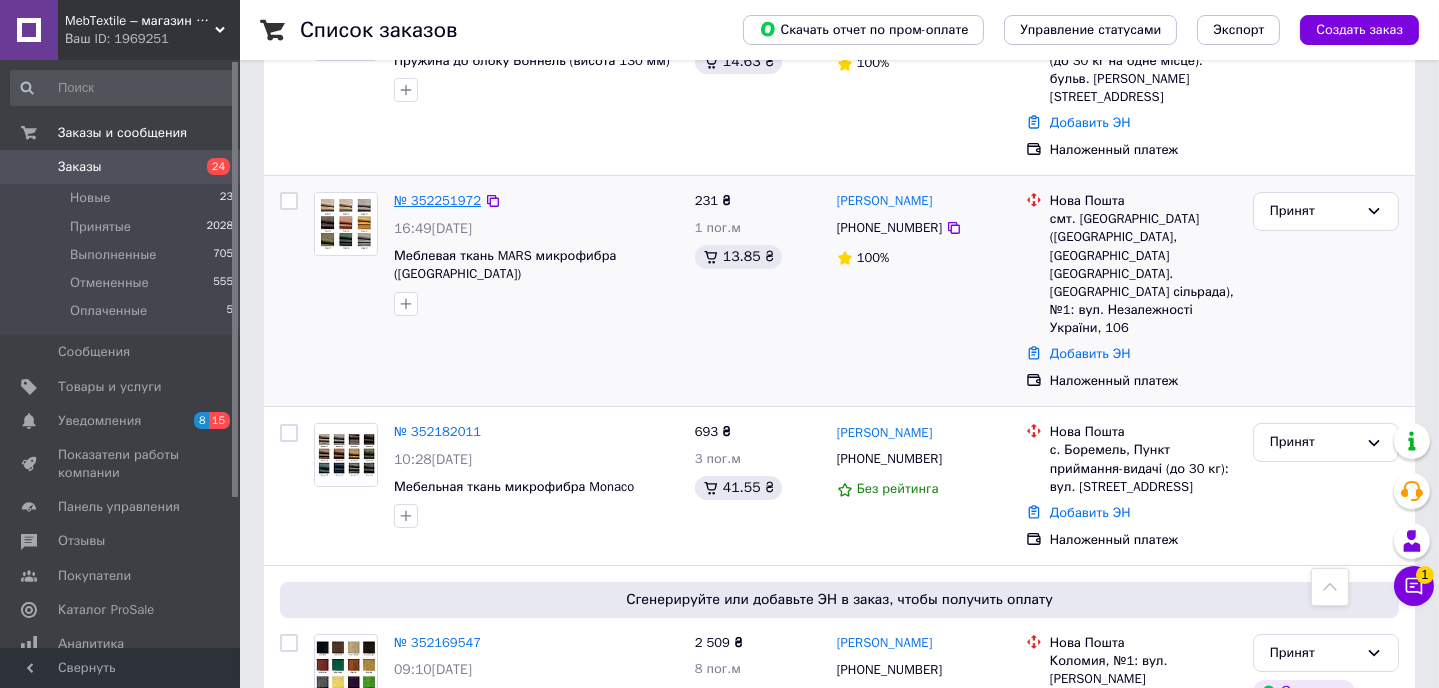 click on "№ 352251972" at bounding box center [437, 200] 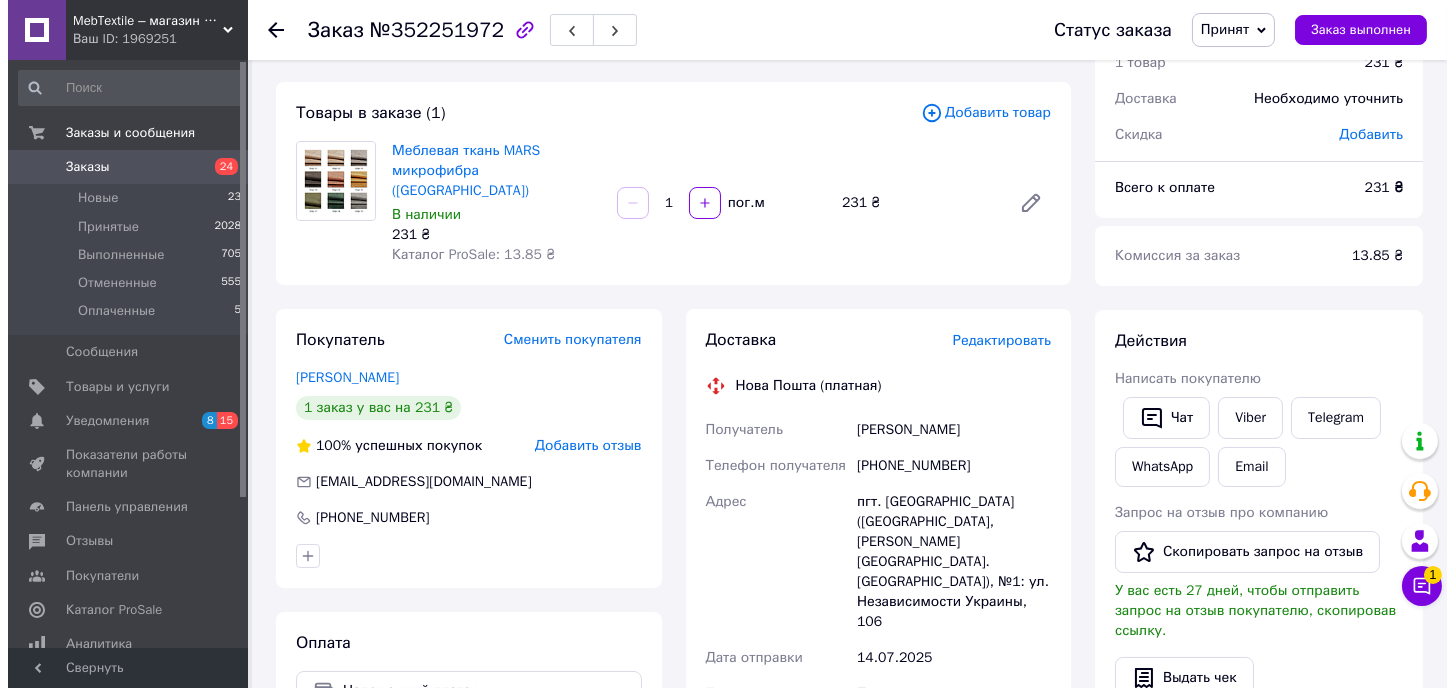 scroll, scrollTop: 0, scrollLeft: 0, axis: both 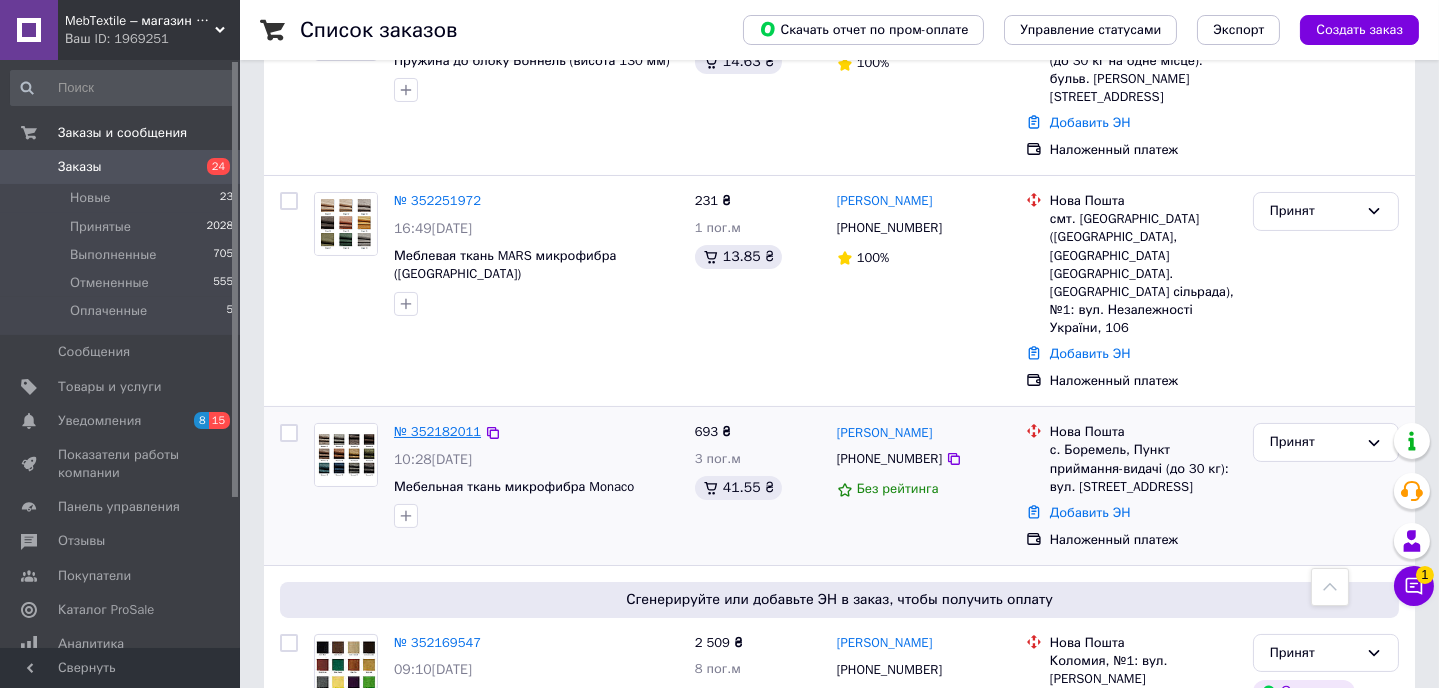 click on "№ 352182011" at bounding box center (437, 431) 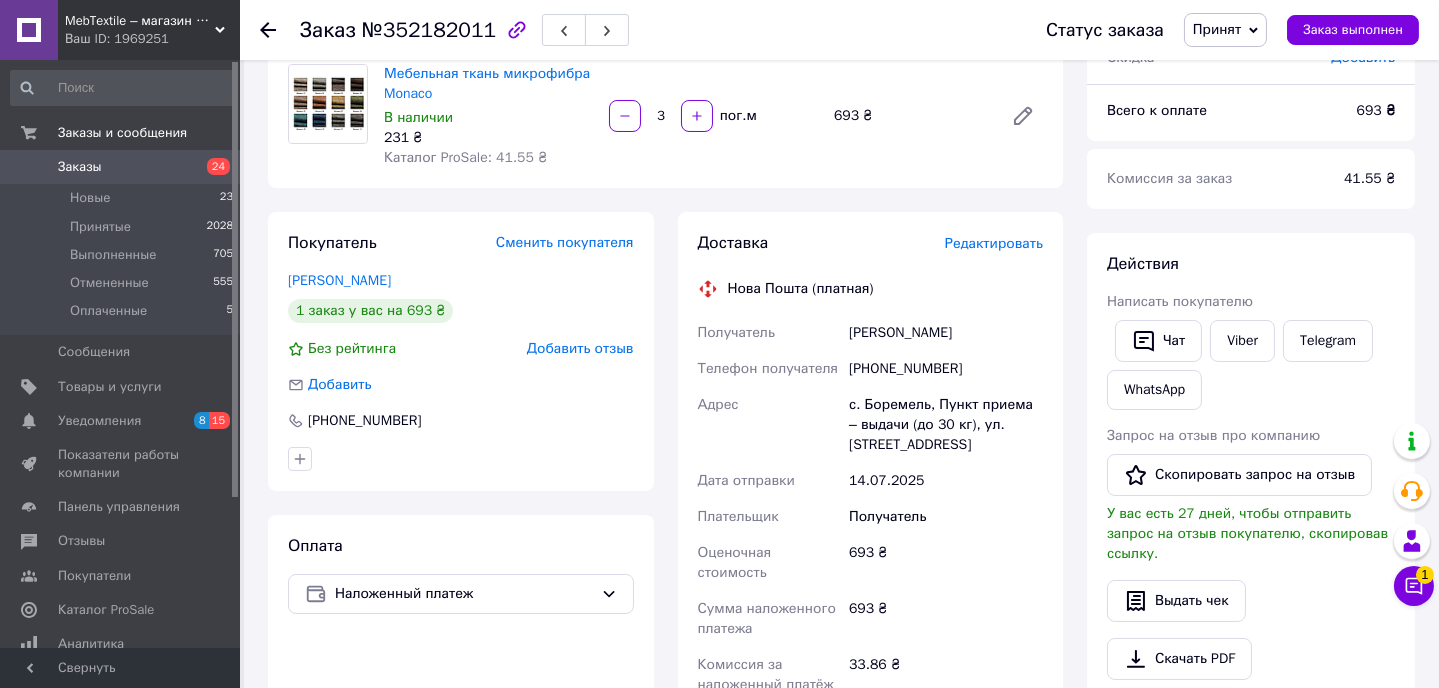 scroll, scrollTop: 199, scrollLeft: 0, axis: vertical 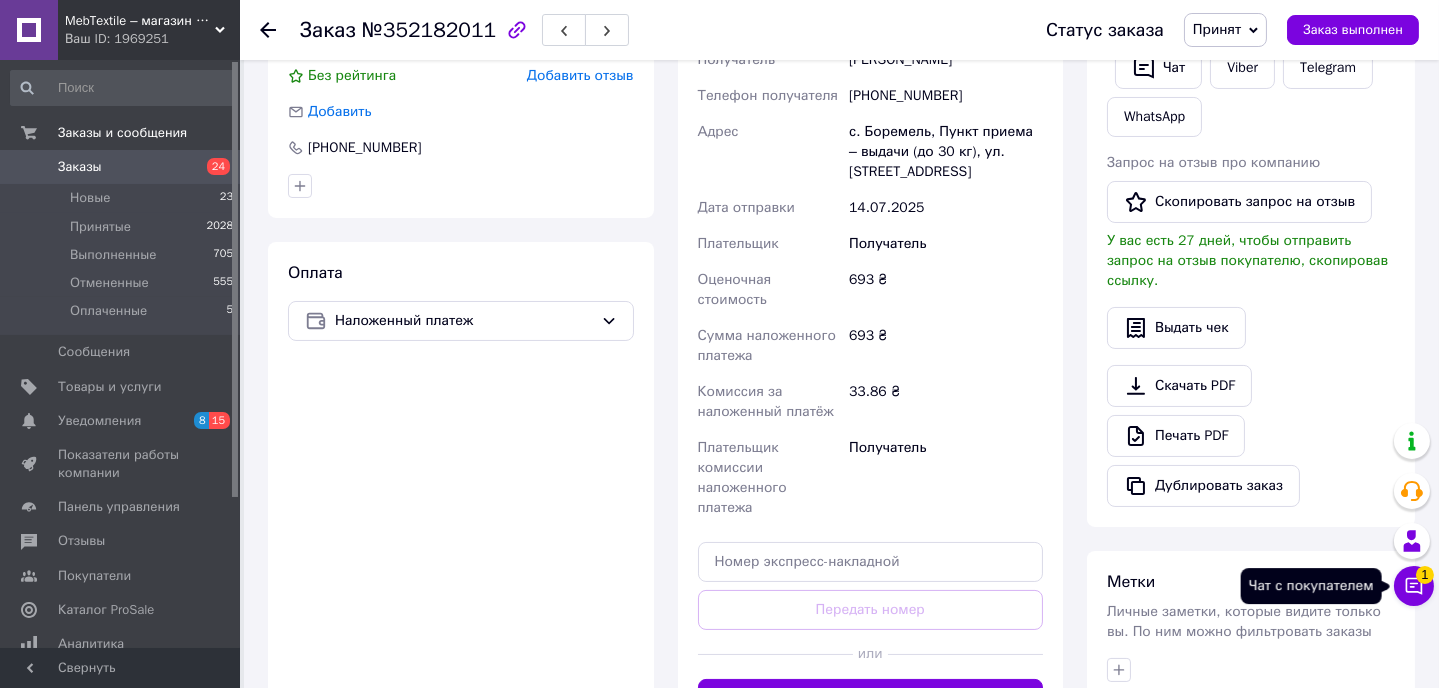 click 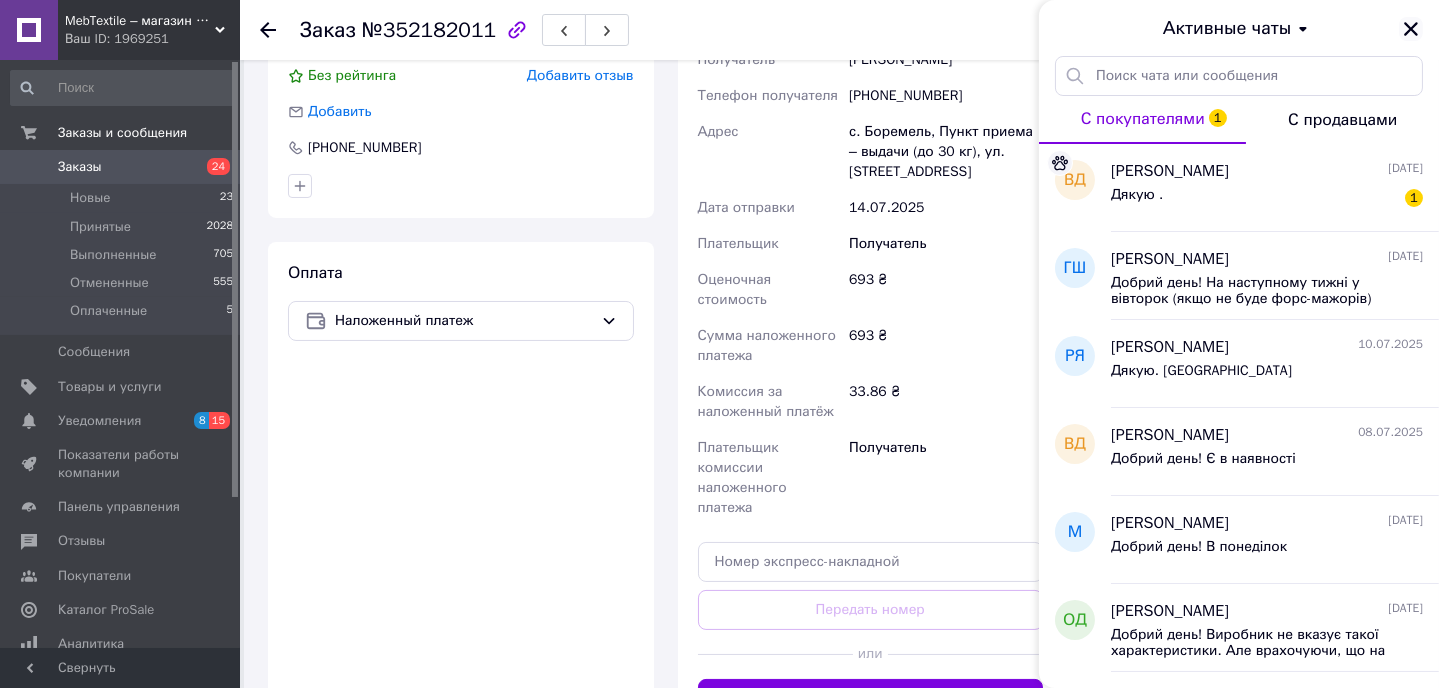 click 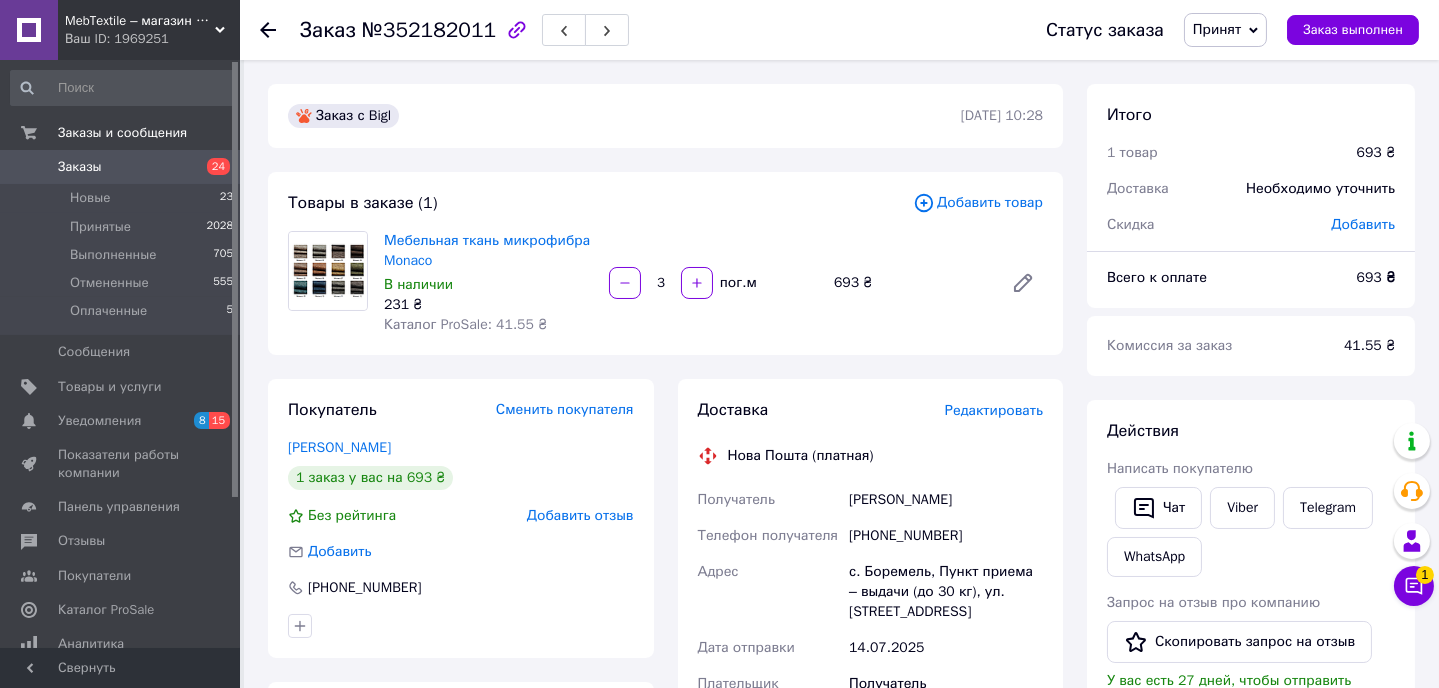scroll, scrollTop: 90, scrollLeft: 0, axis: vertical 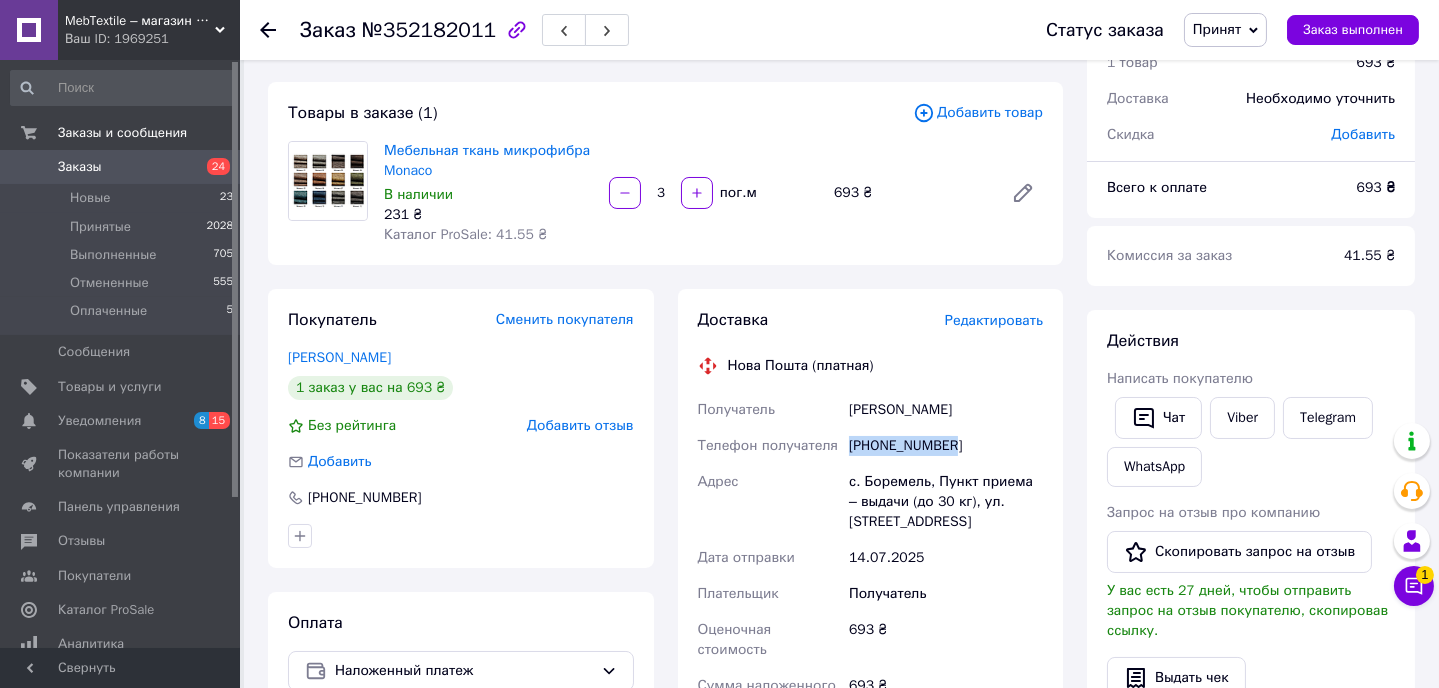 drag, startPoint x: 966, startPoint y: 442, endPoint x: 851, endPoint y: 444, distance: 115.01739 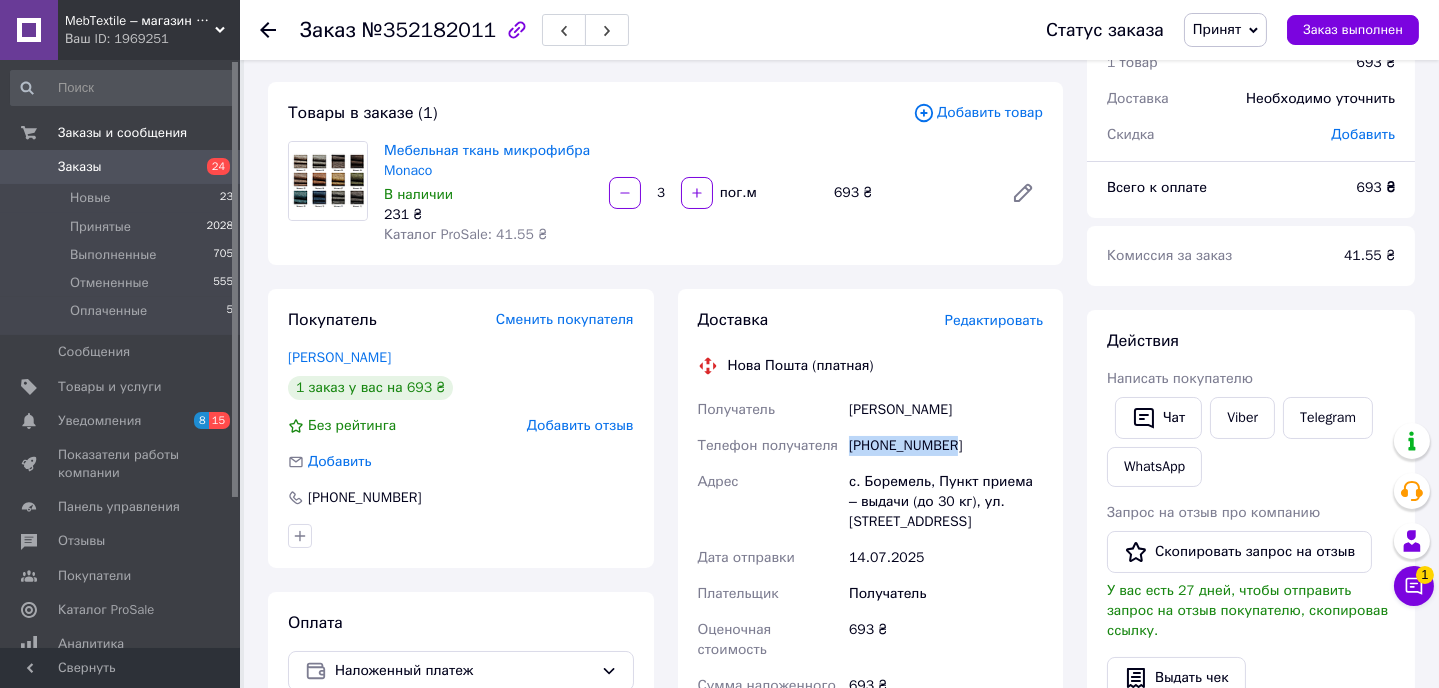 click on "[PHONE_NUMBER]" at bounding box center (946, 446) 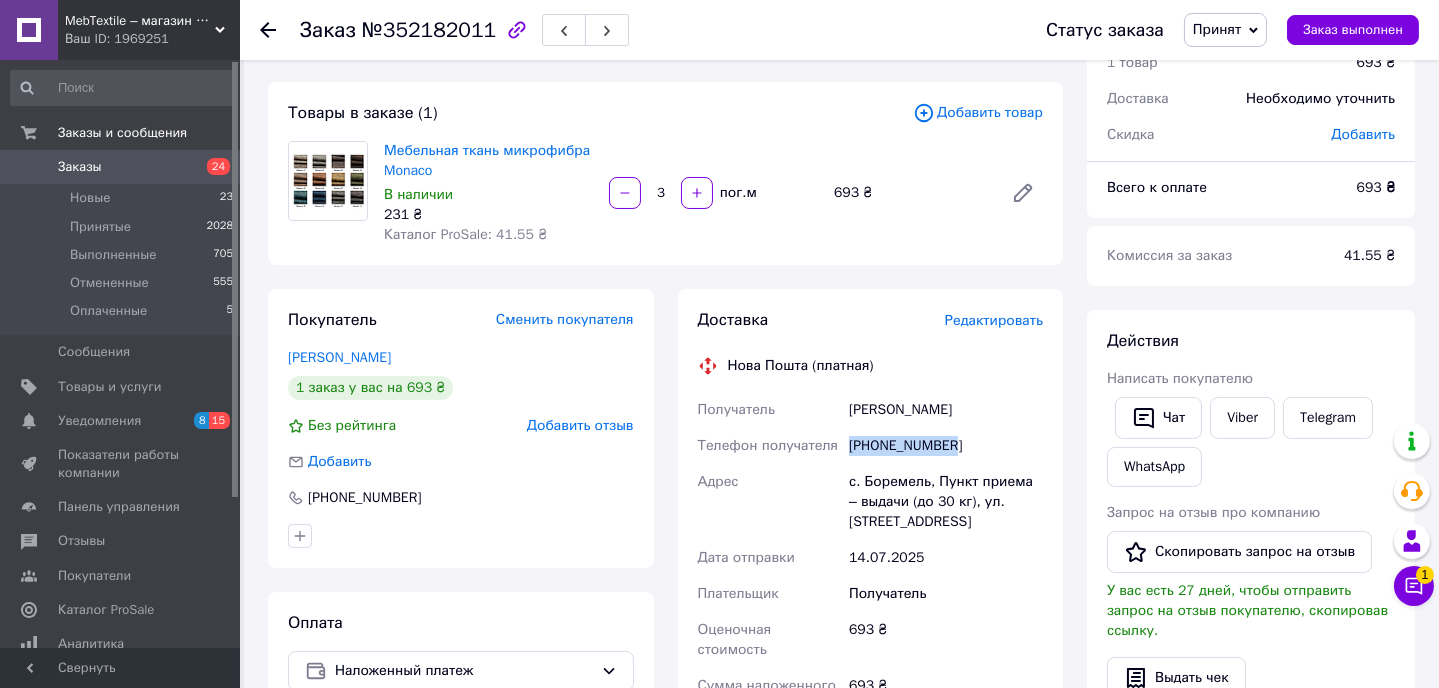 click on "Заказы" at bounding box center [80, 167] 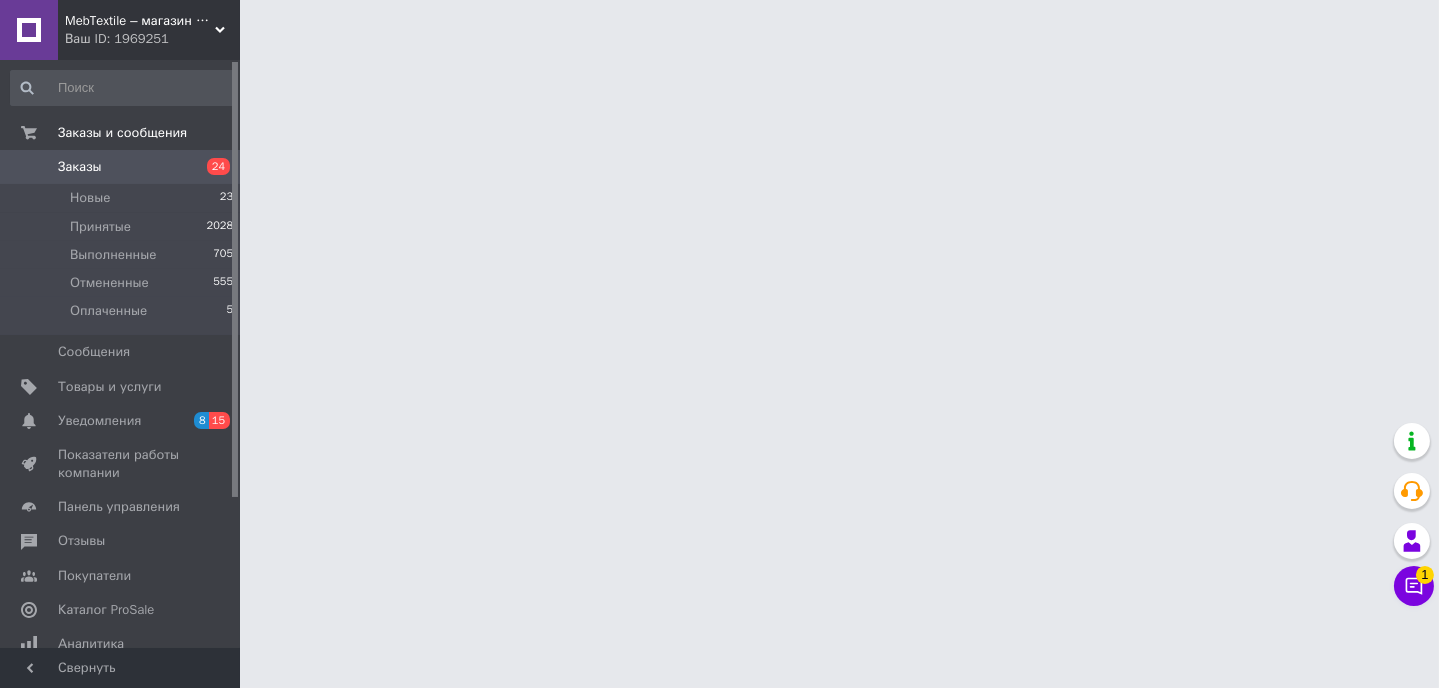 scroll, scrollTop: 0, scrollLeft: 0, axis: both 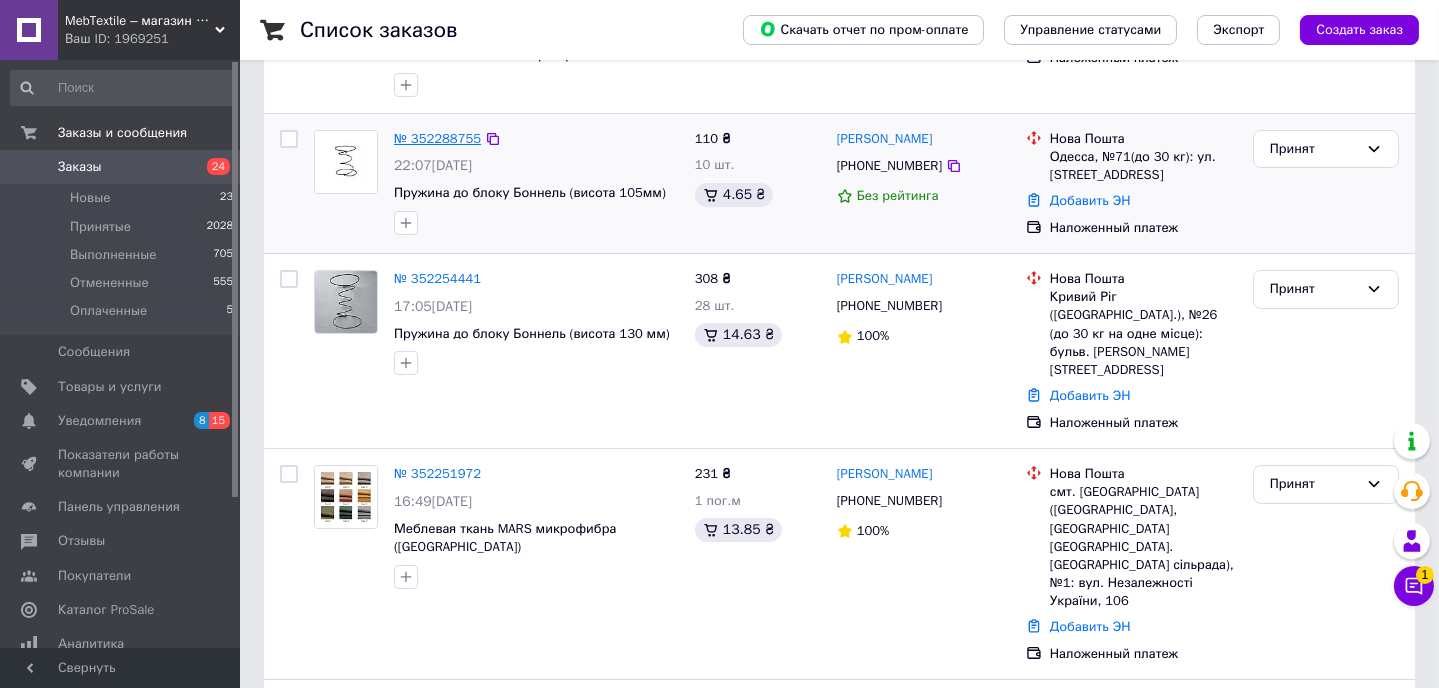 click on "№ 352288755" at bounding box center (437, 138) 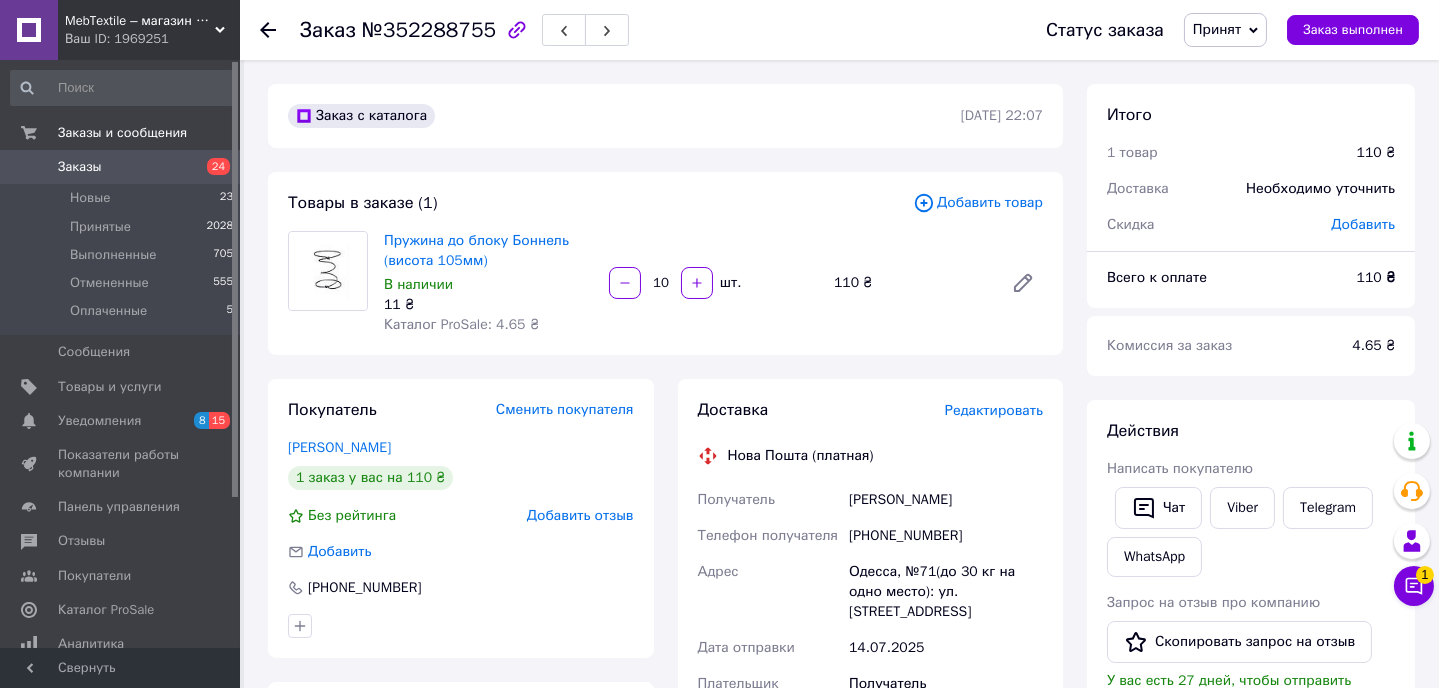 scroll, scrollTop: 0, scrollLeft: 0, axis: both 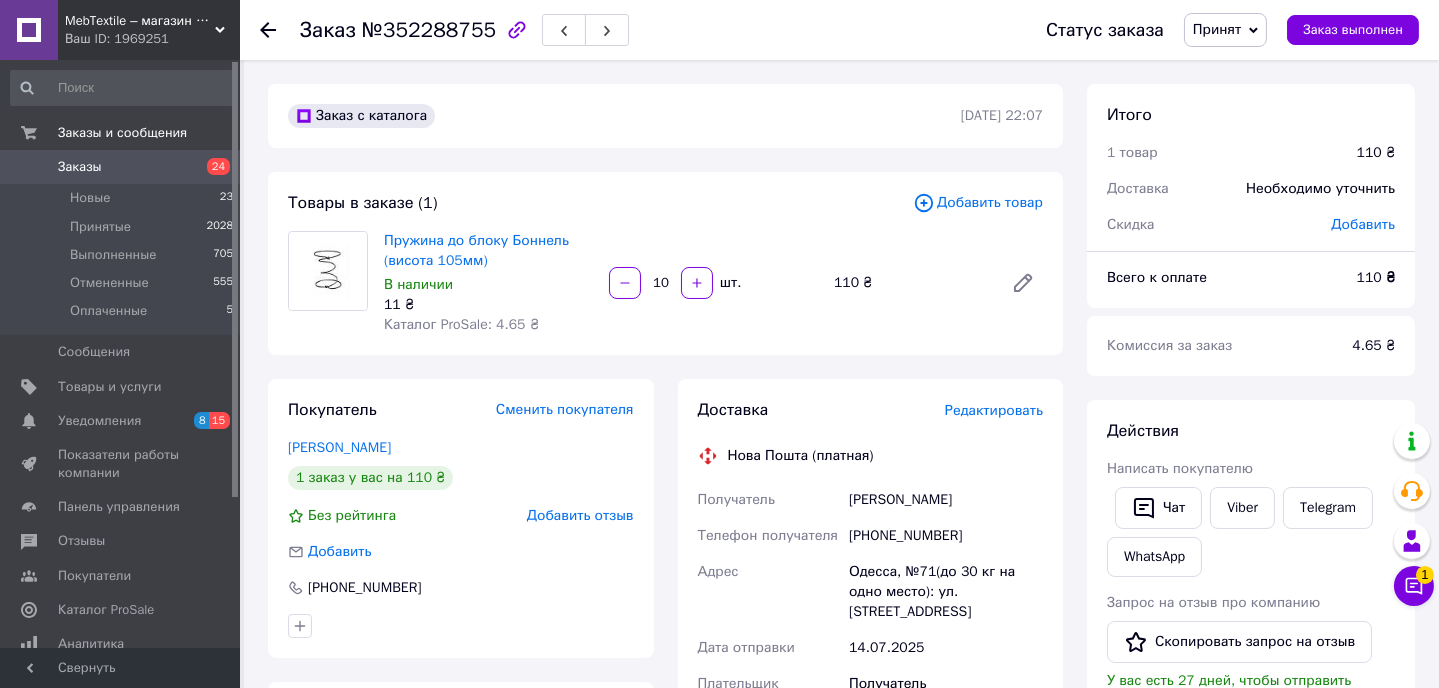 click on "Заказы" at bounding box center (121, 167) 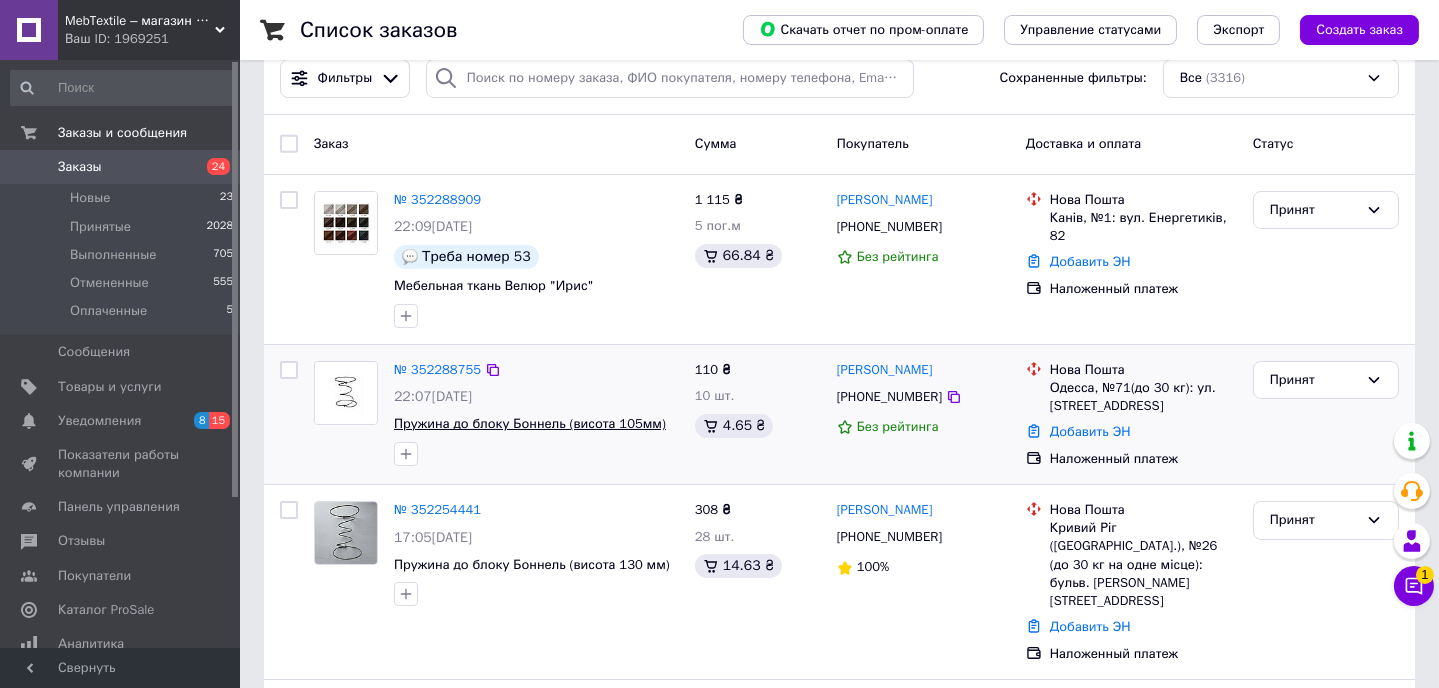 scroll, scrollTop: 363, scrollLeft: 0, axis: vertical 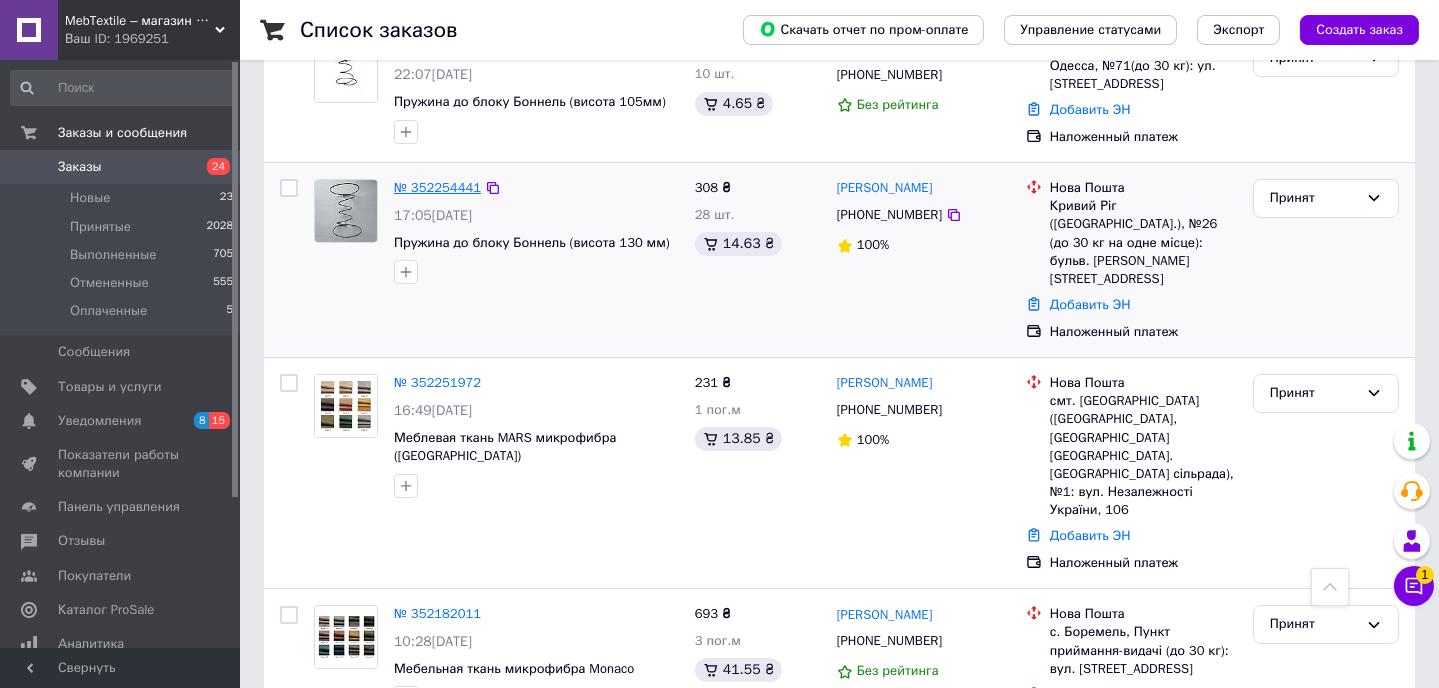 click on "№ 352254441" at bounding box center [437, 187] 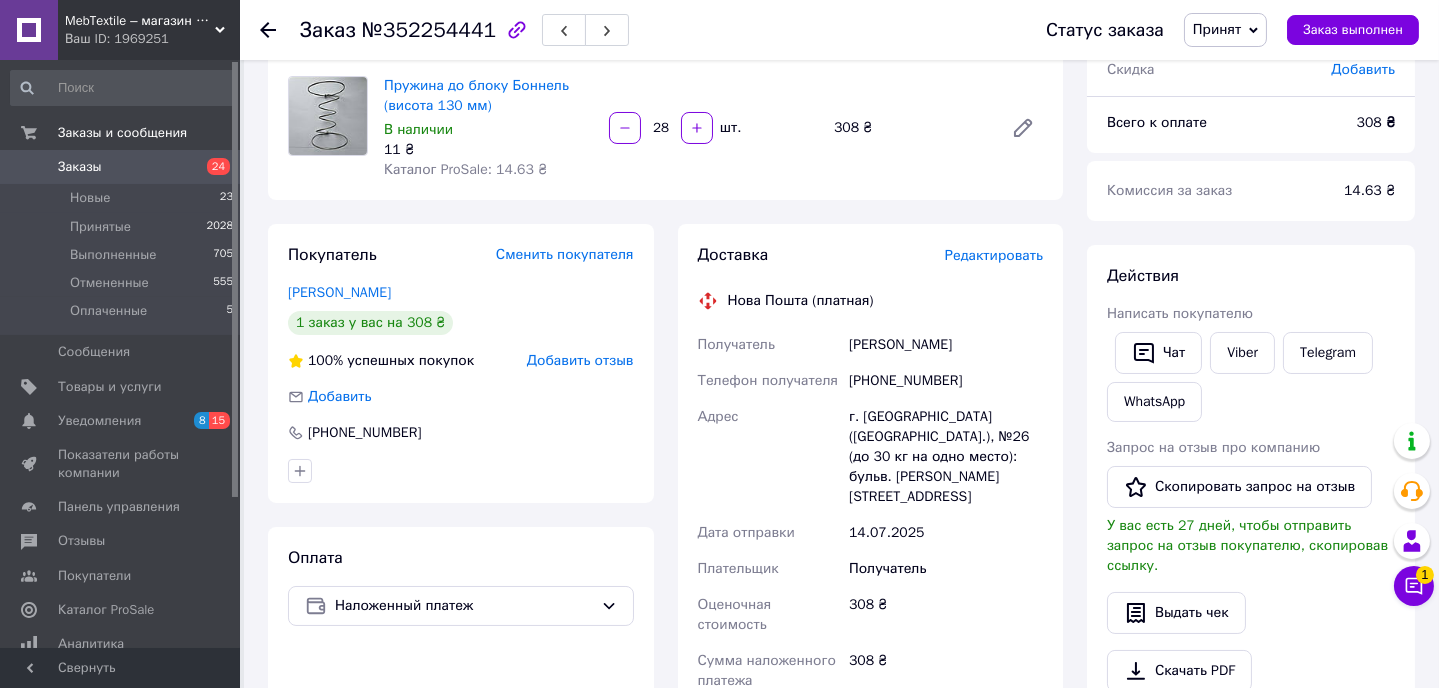 scroll, scrollTop: 199, scrollLeft: 0, axis: vertical 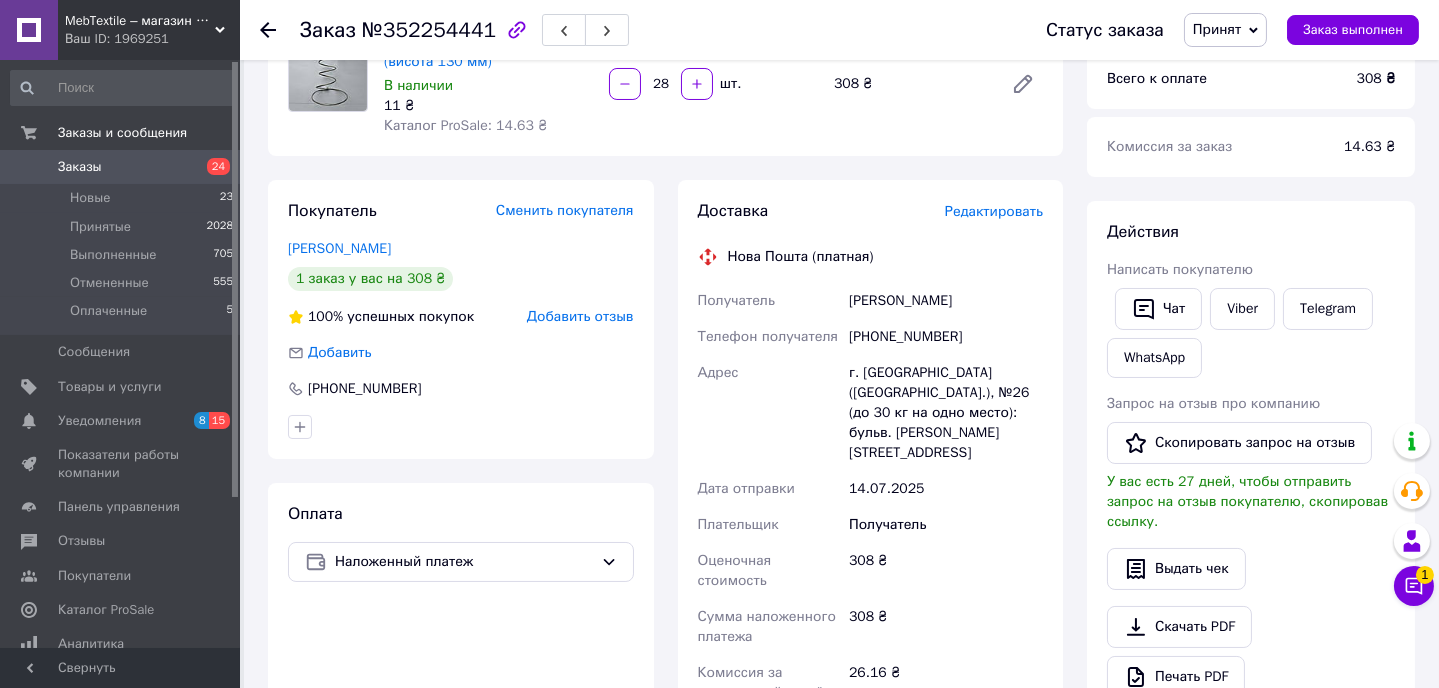 click on "Заказы" at bounding box center [80, 167] 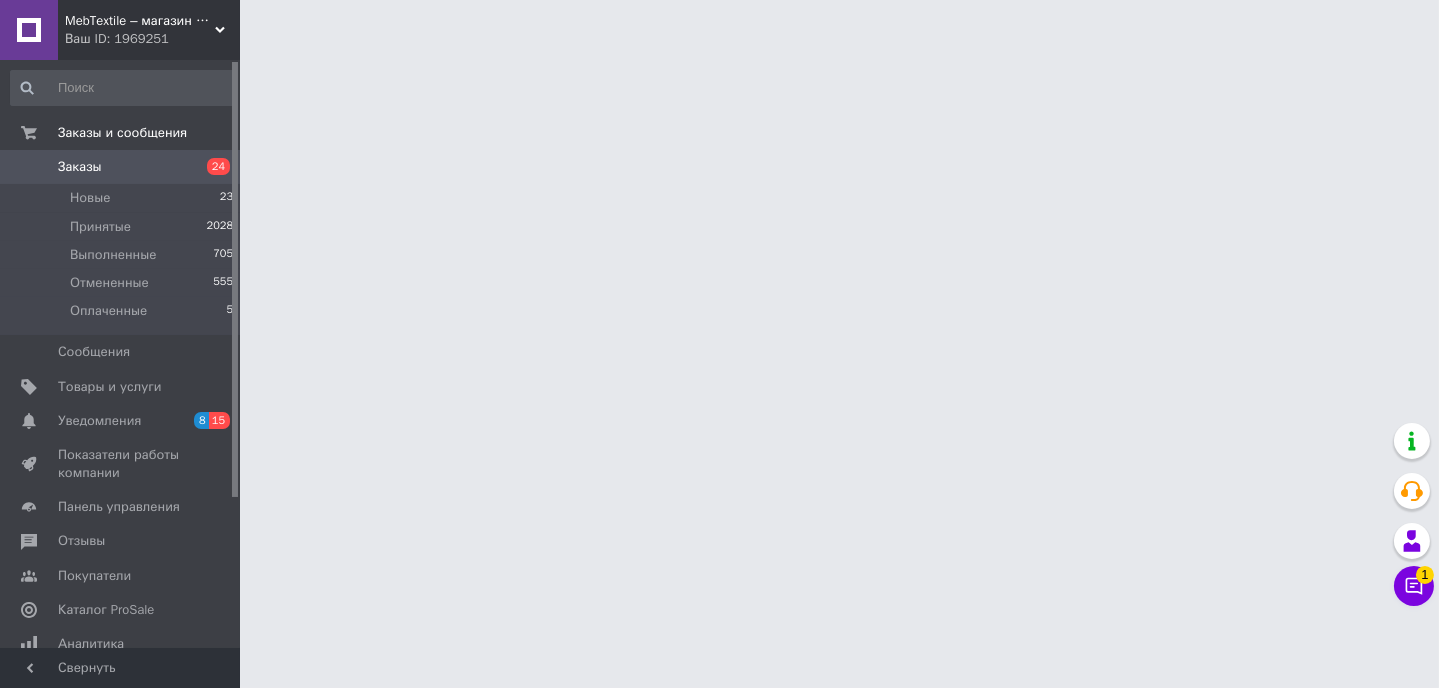 scroll, scrollTop: 0, scrollLeft: 0, axis: both 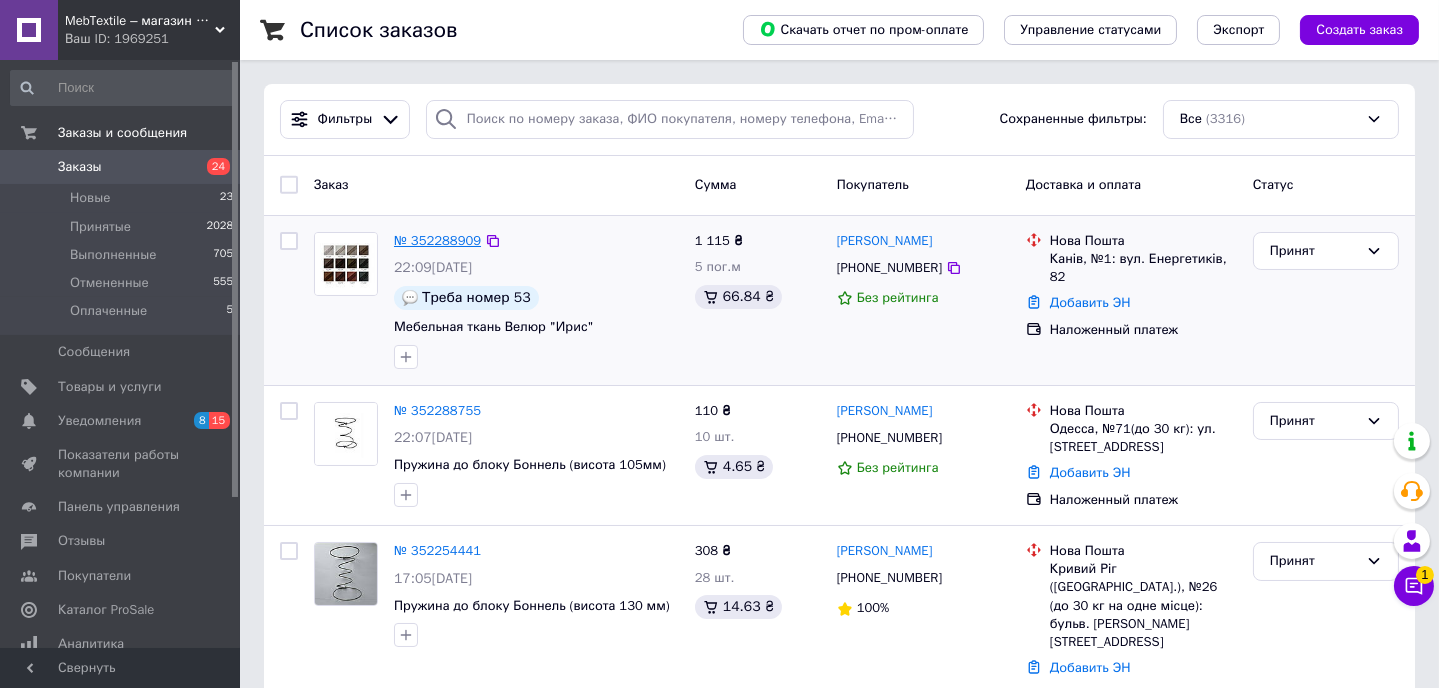 click on "№ 352288909" at bounding box center [437, 240] 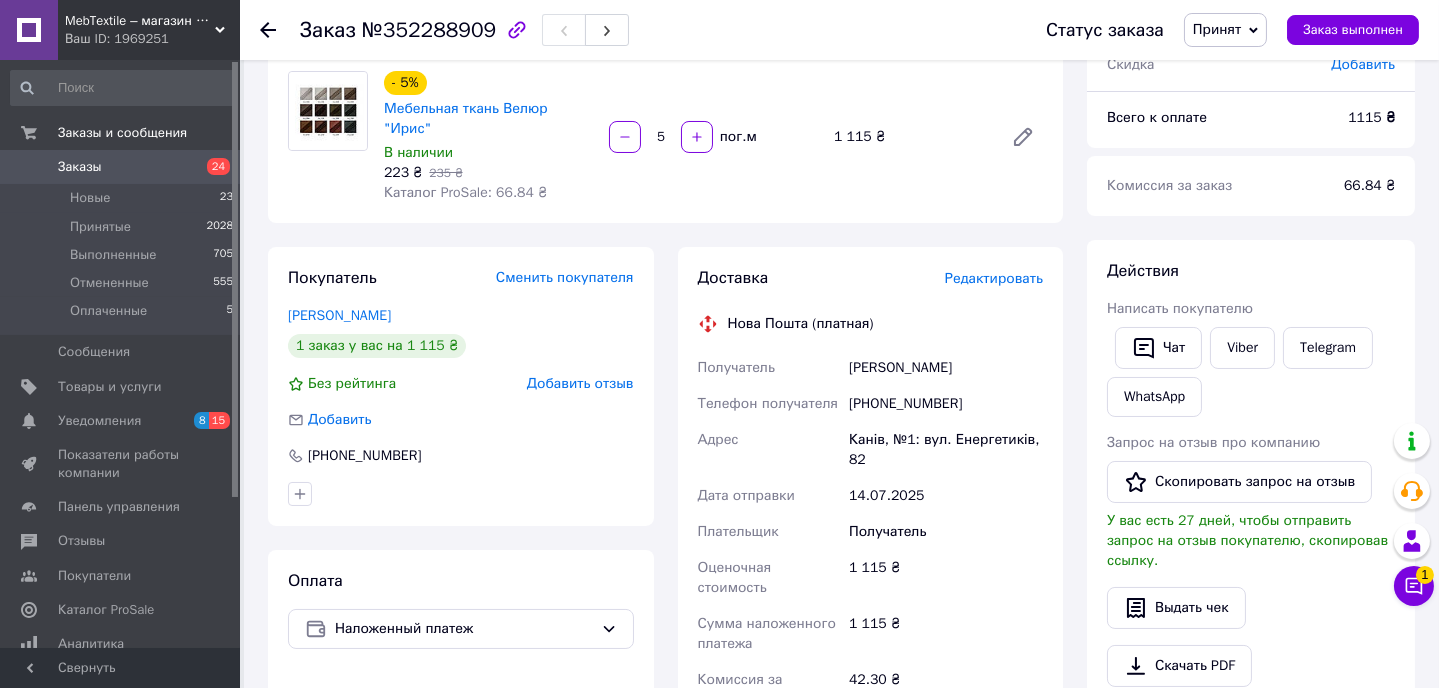 scroll, scrollTop: 171, scrollLeft: 0, axis: vertical 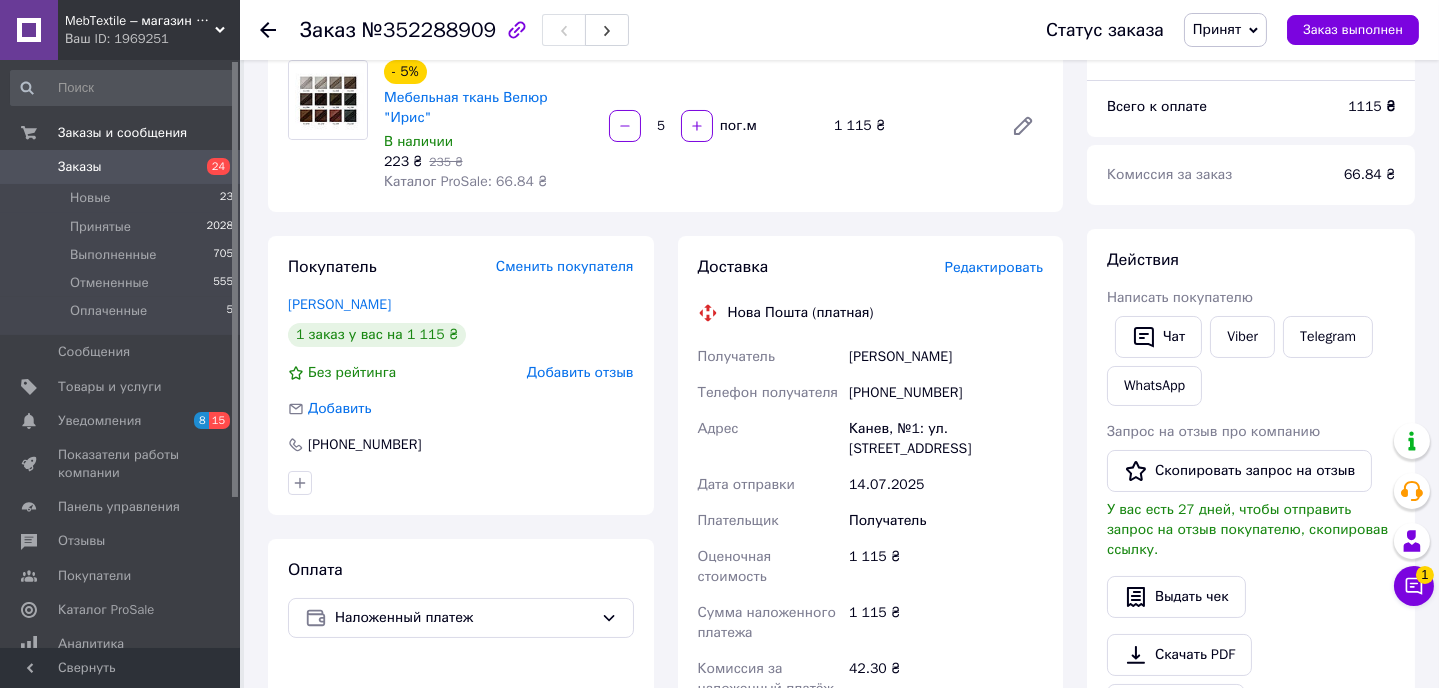 click on "Заказы" at bounding box center [80, 167] 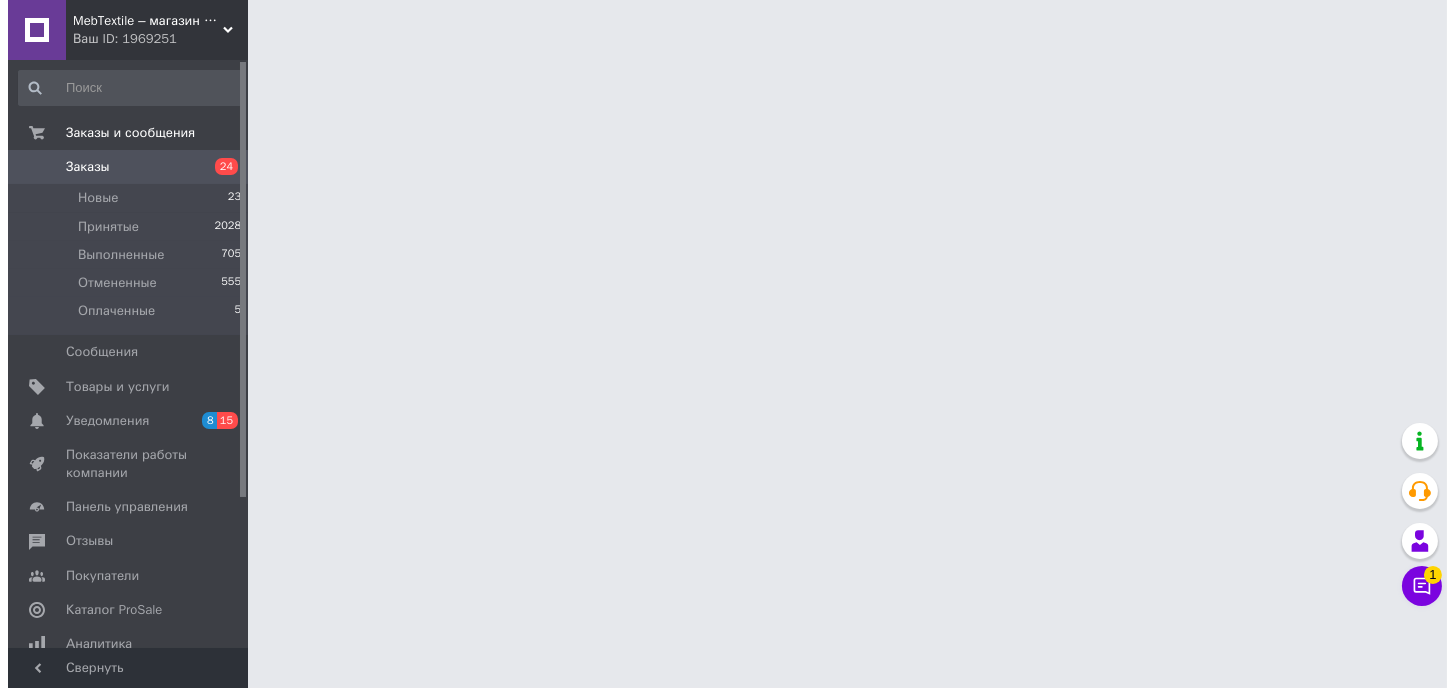 scroll, scrollTop: 0, scrollLeft: 0, axis: both 